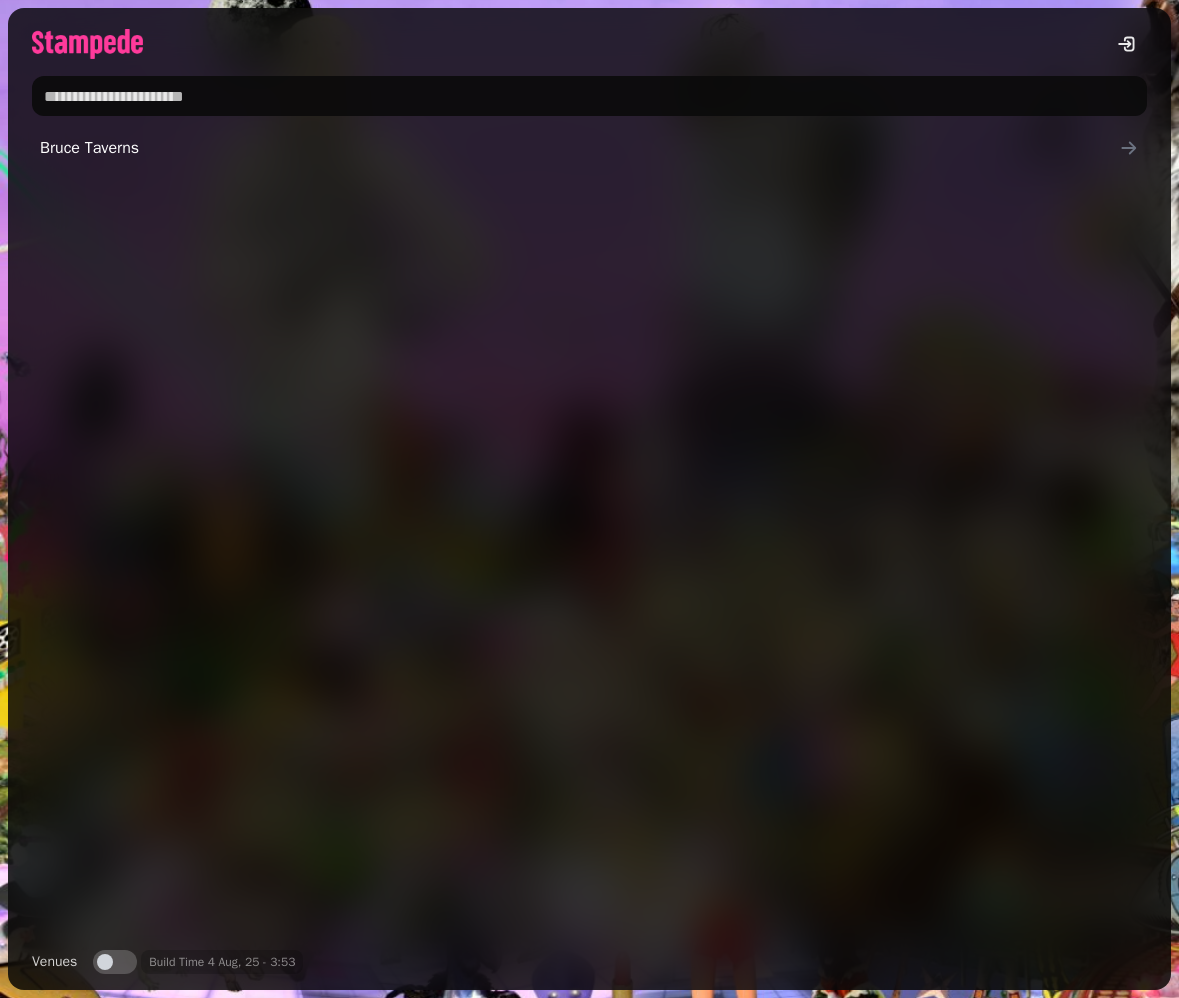 scroll, scrollTop: 0, scrollLeft: 0, axis: both 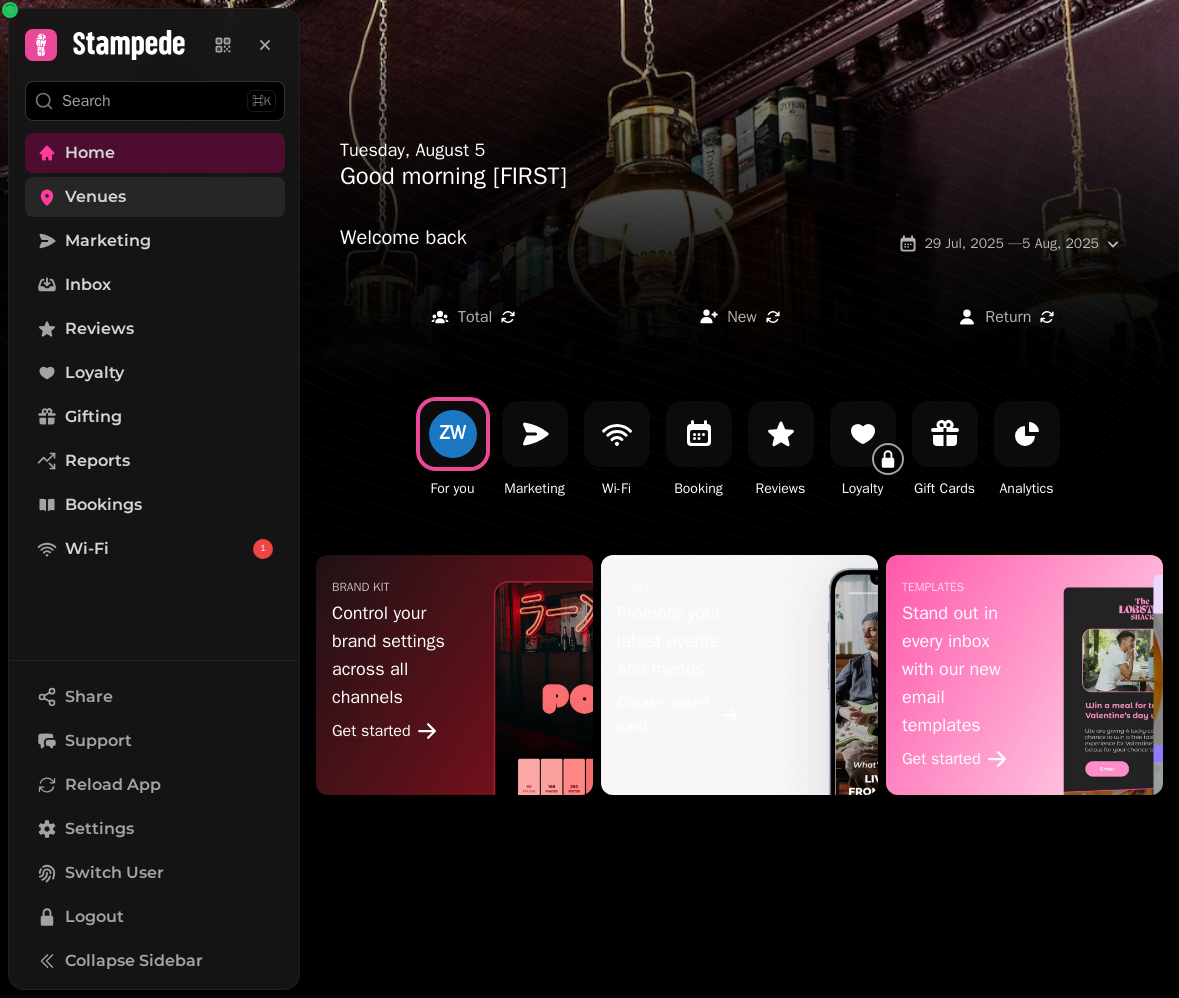 click on "Venues" at bounding box center (95, 197) 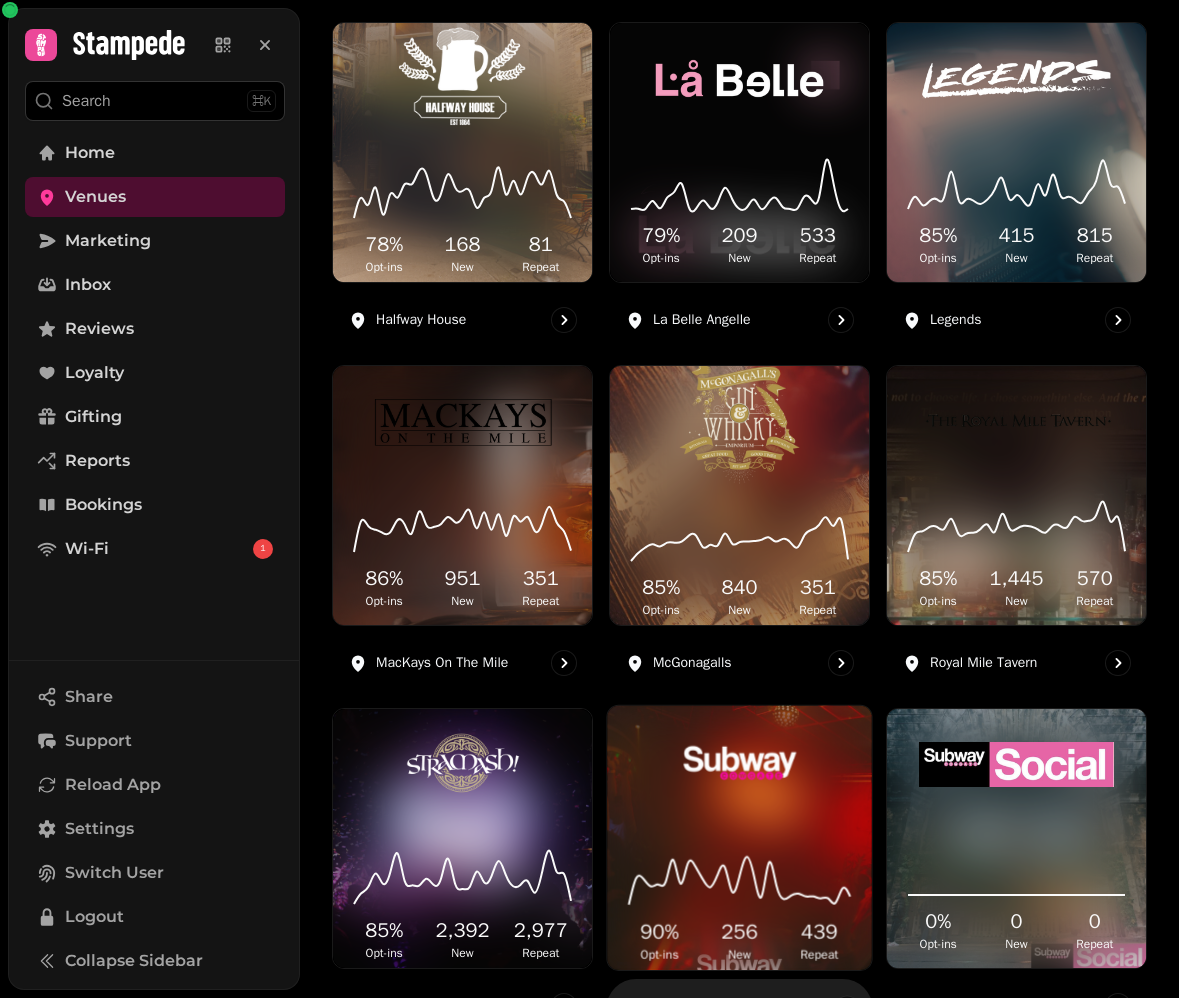 scroll, scrollTop: 653, scrollLeft: 0, axis: vertical 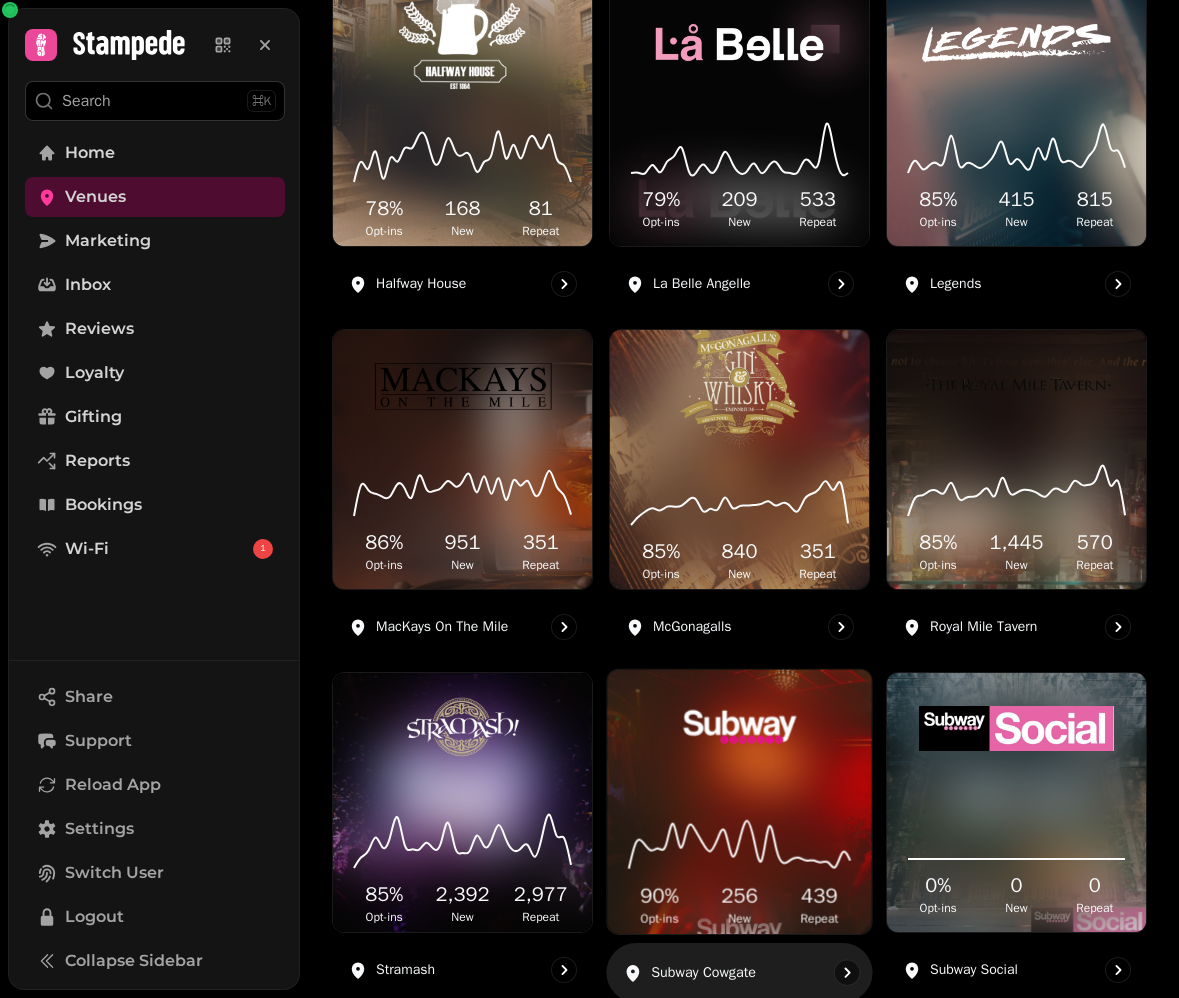 click 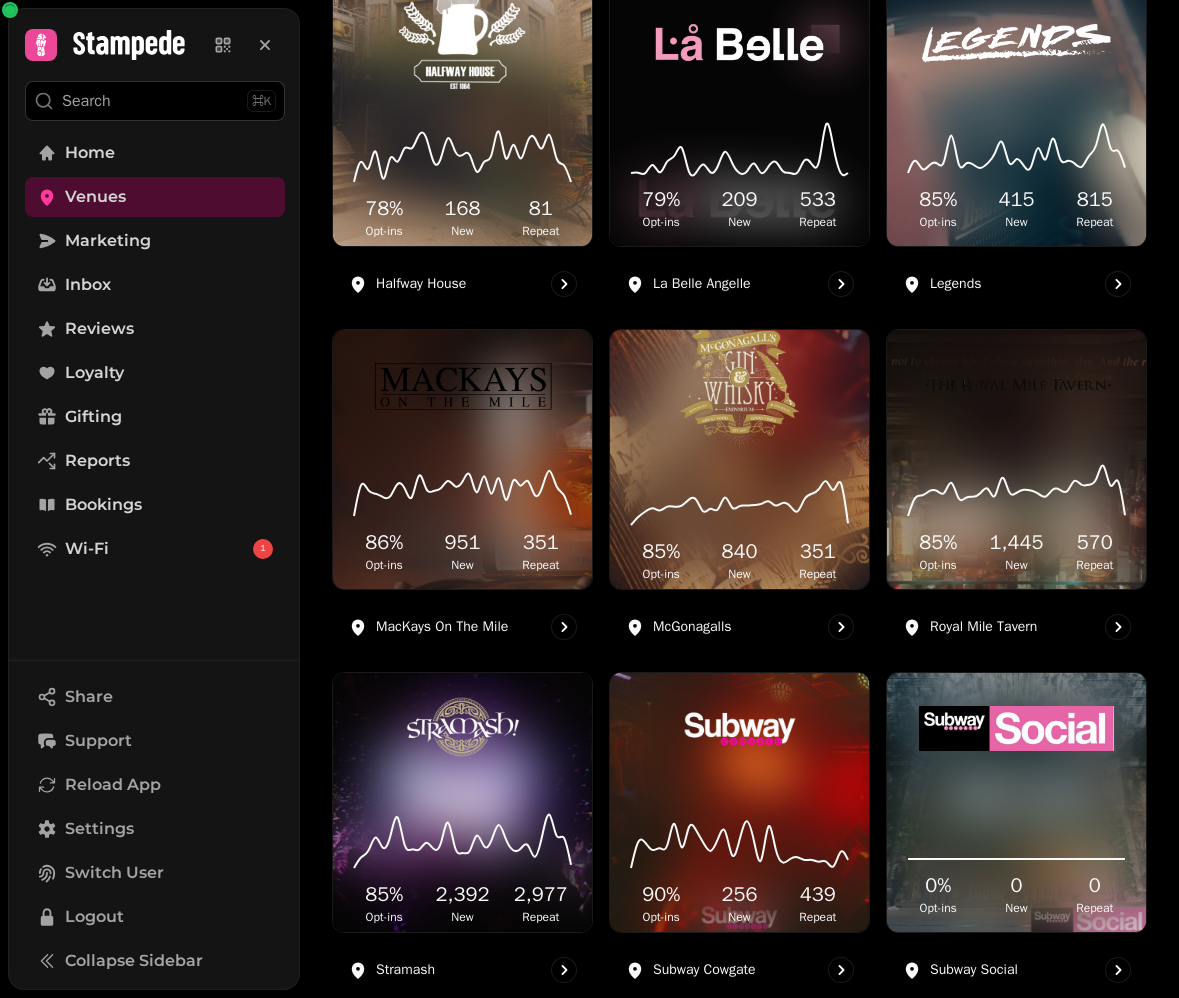 scroll, scrollTop: 0, scrollLeft: 0, axis: both 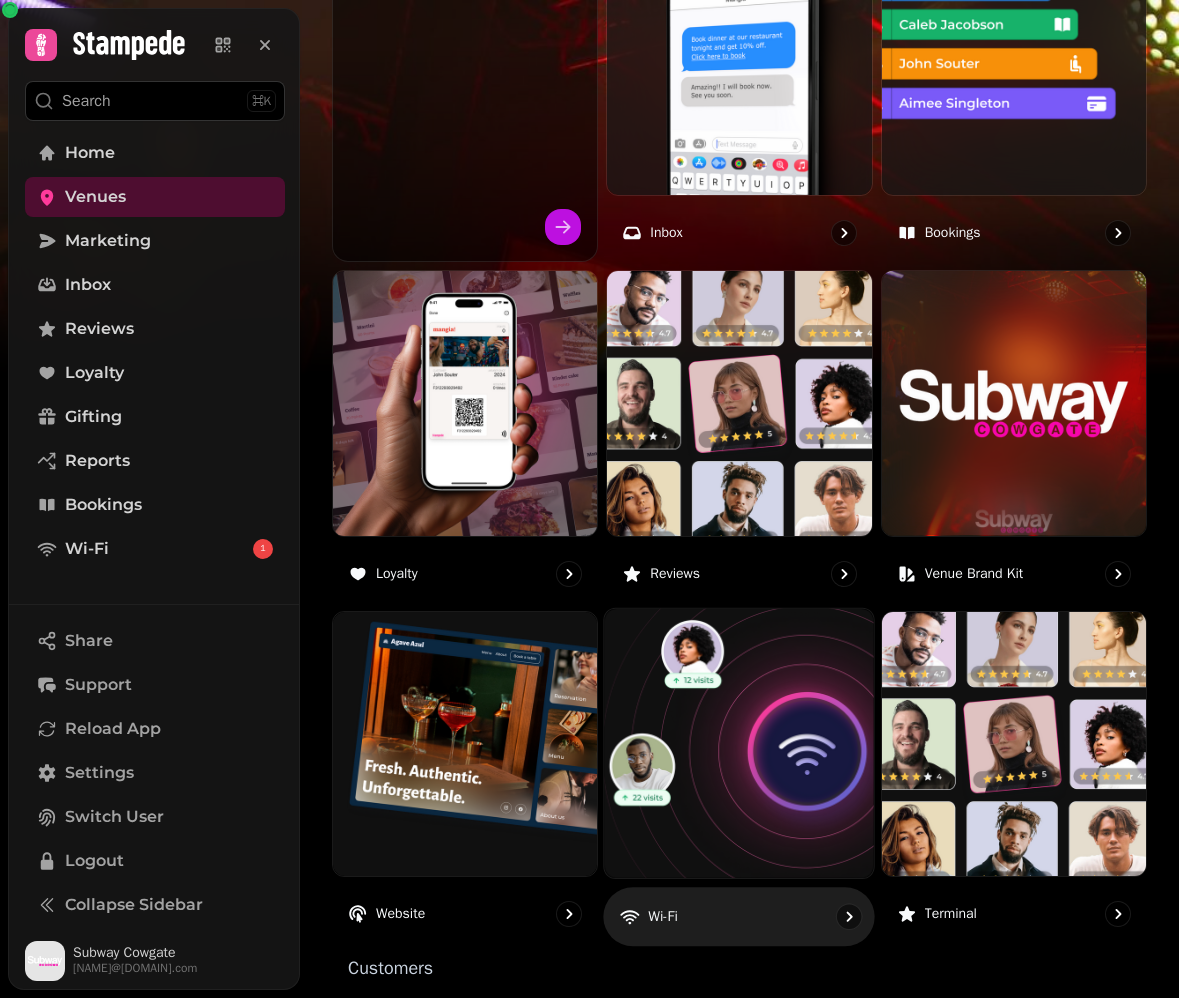 click at bounding box center (740, 743) 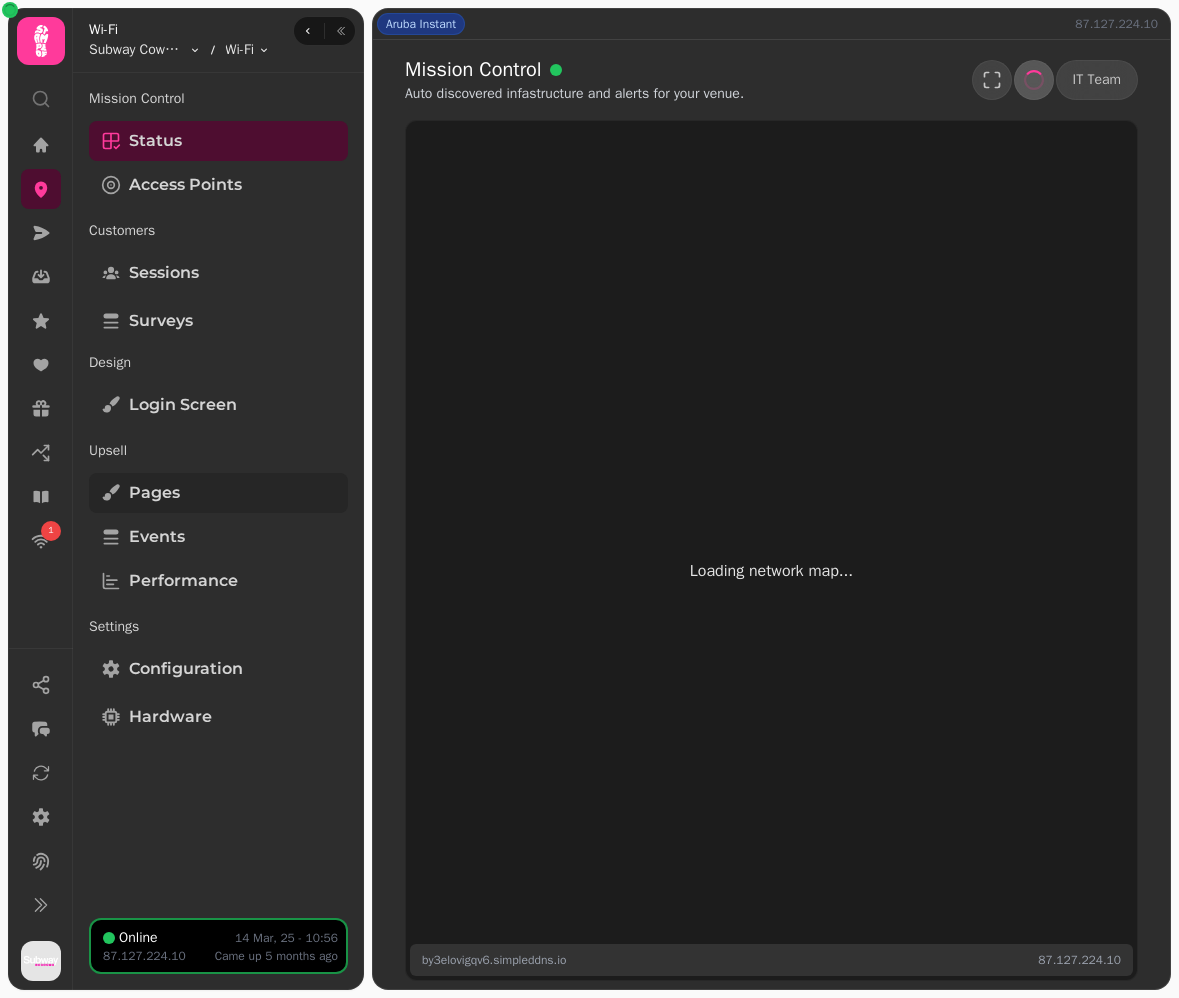 click on "Pages" at bounding box center (218, 493) 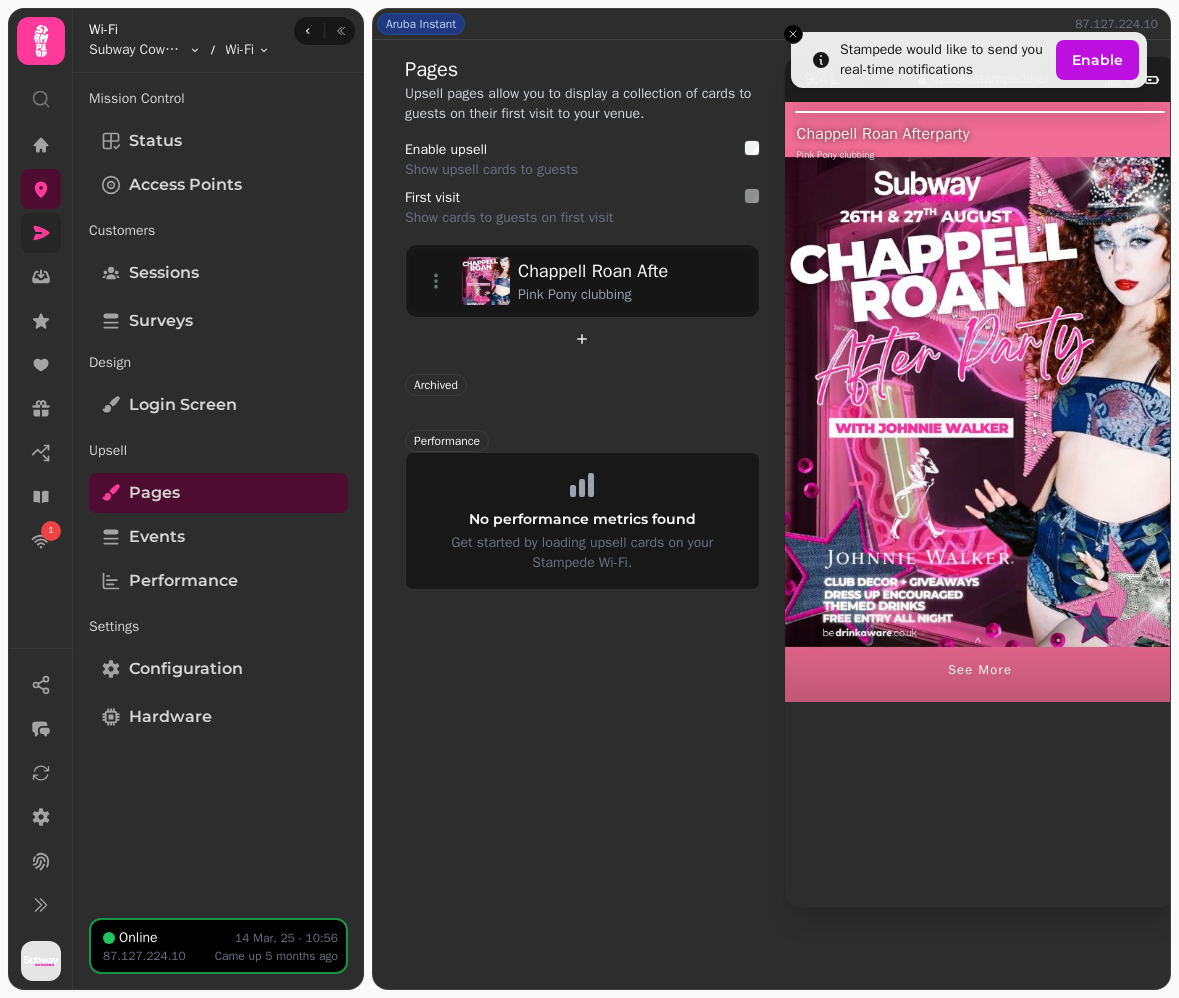 click 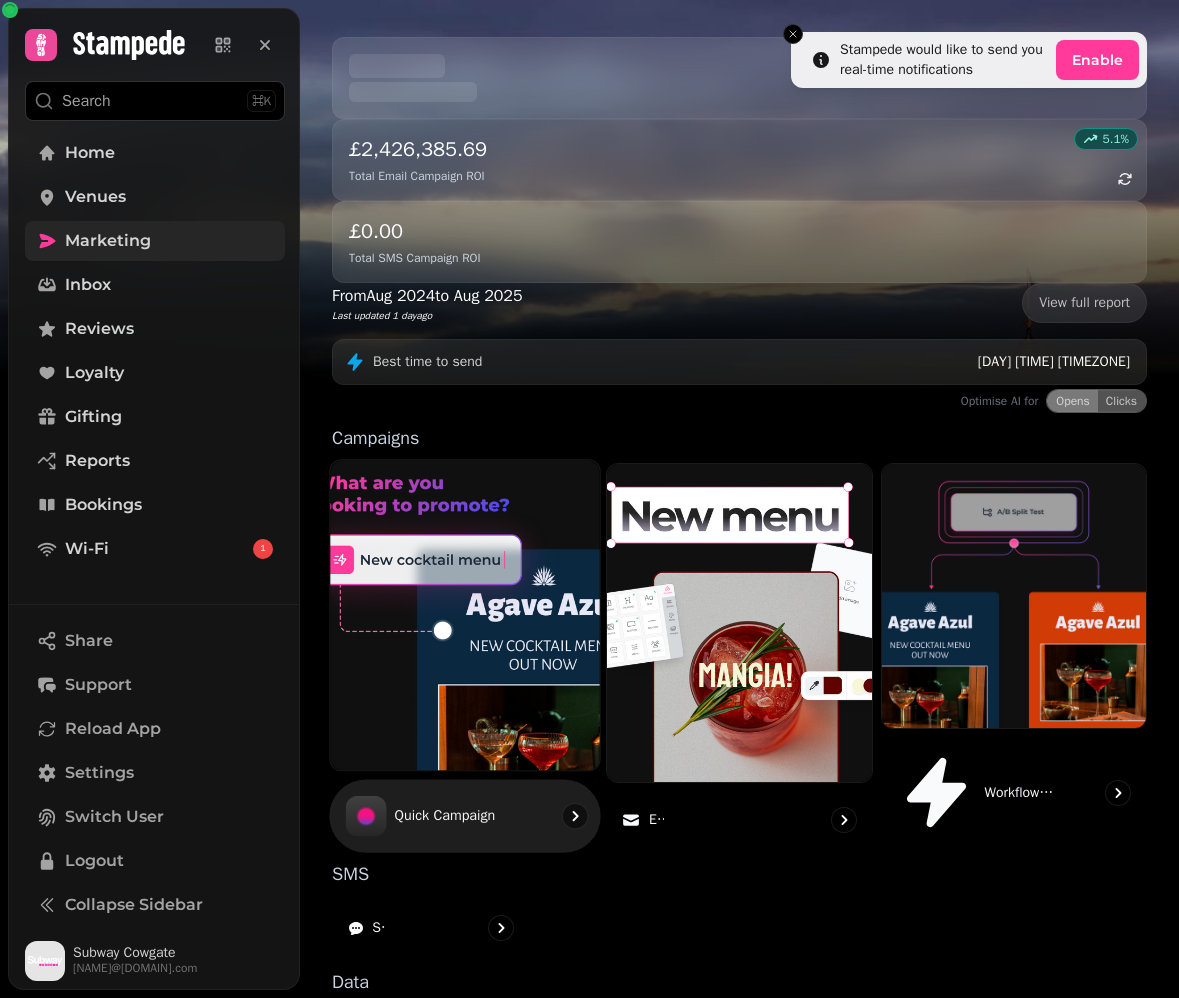 scroll, scrollTop: 202, scrollLeft: 0, axis: vertical 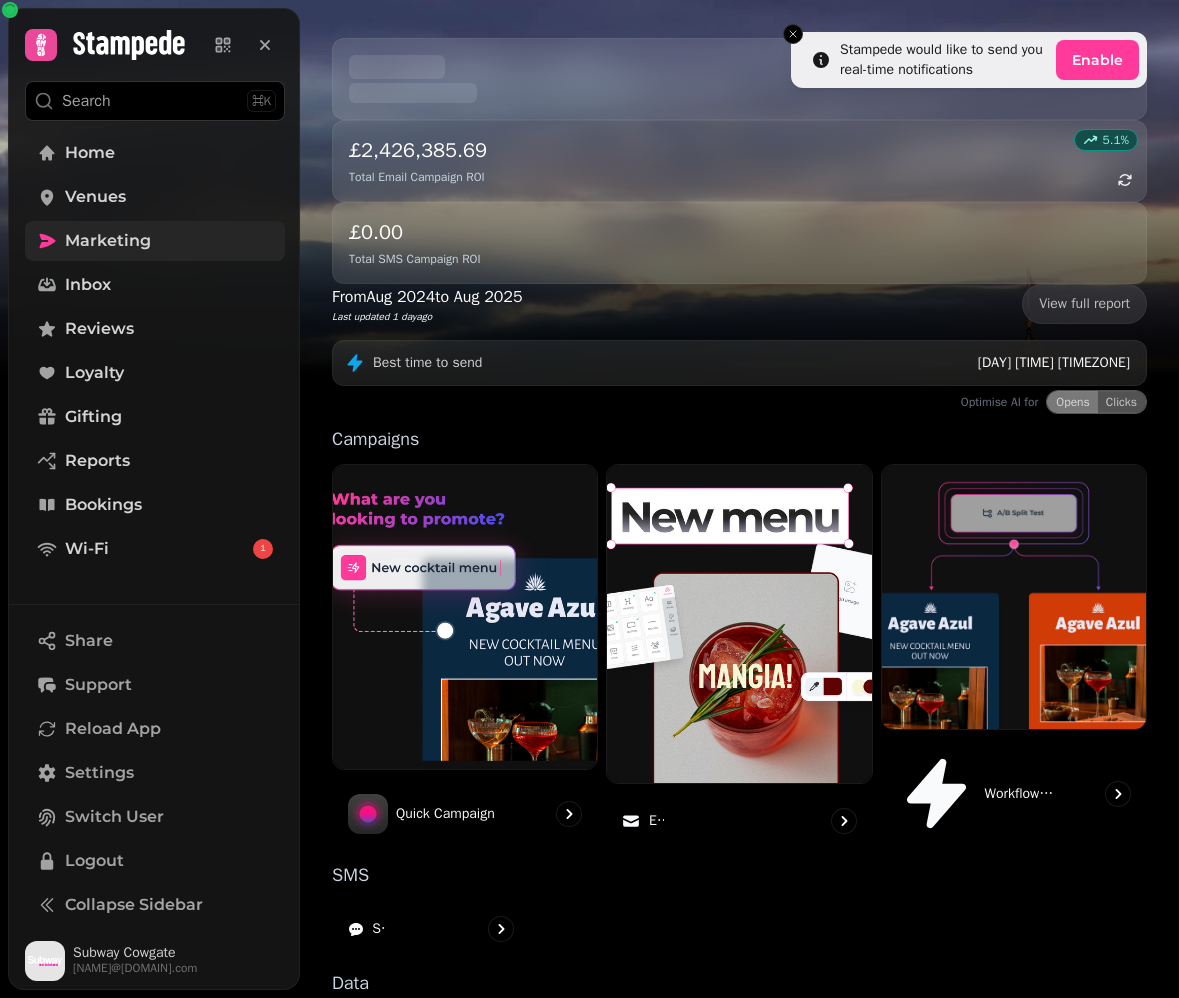 click on "Segments" at bounding box center (431, 1041) 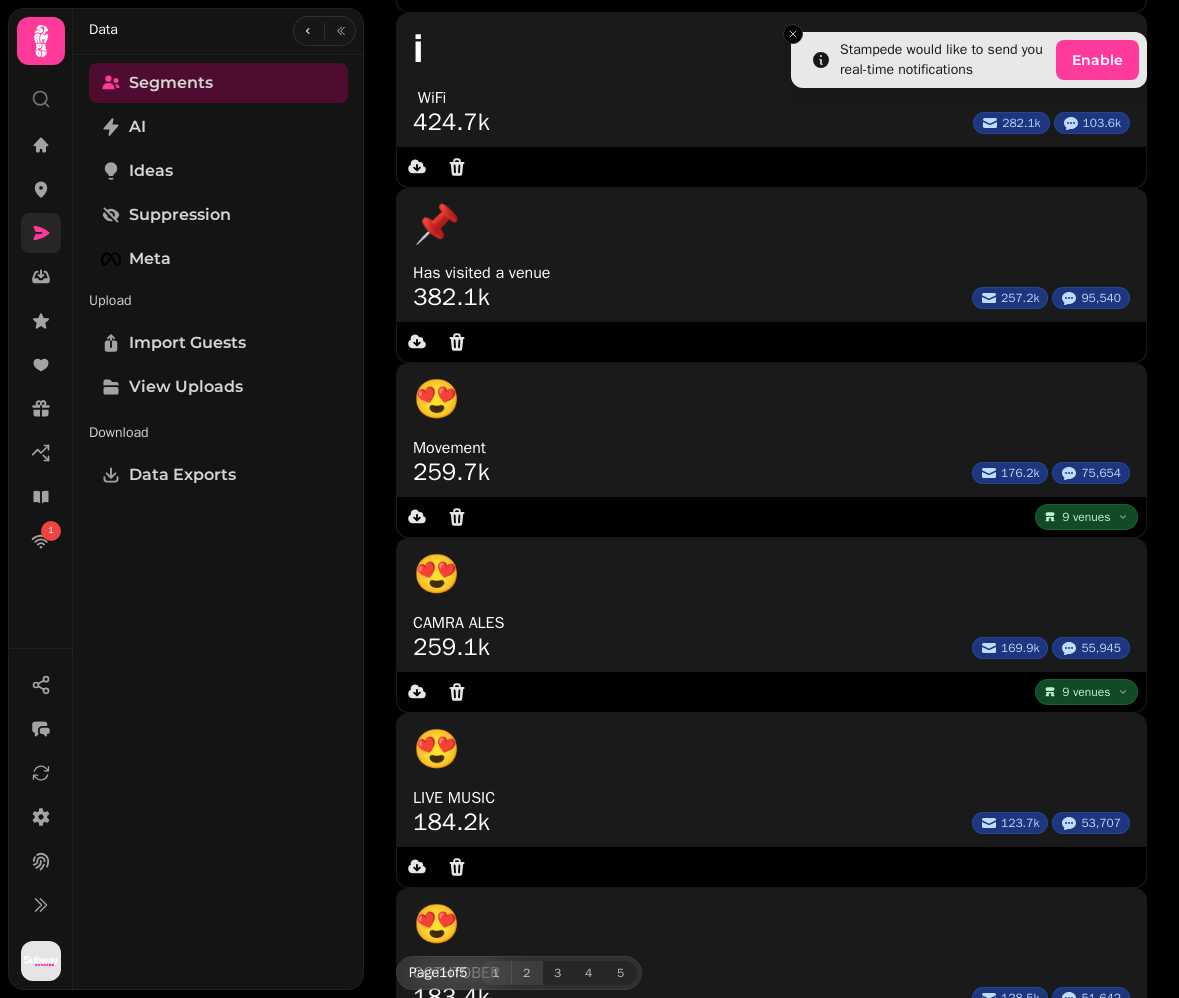 scroll, scrollTop: 362, scrollLeft: 0, axis: vertical 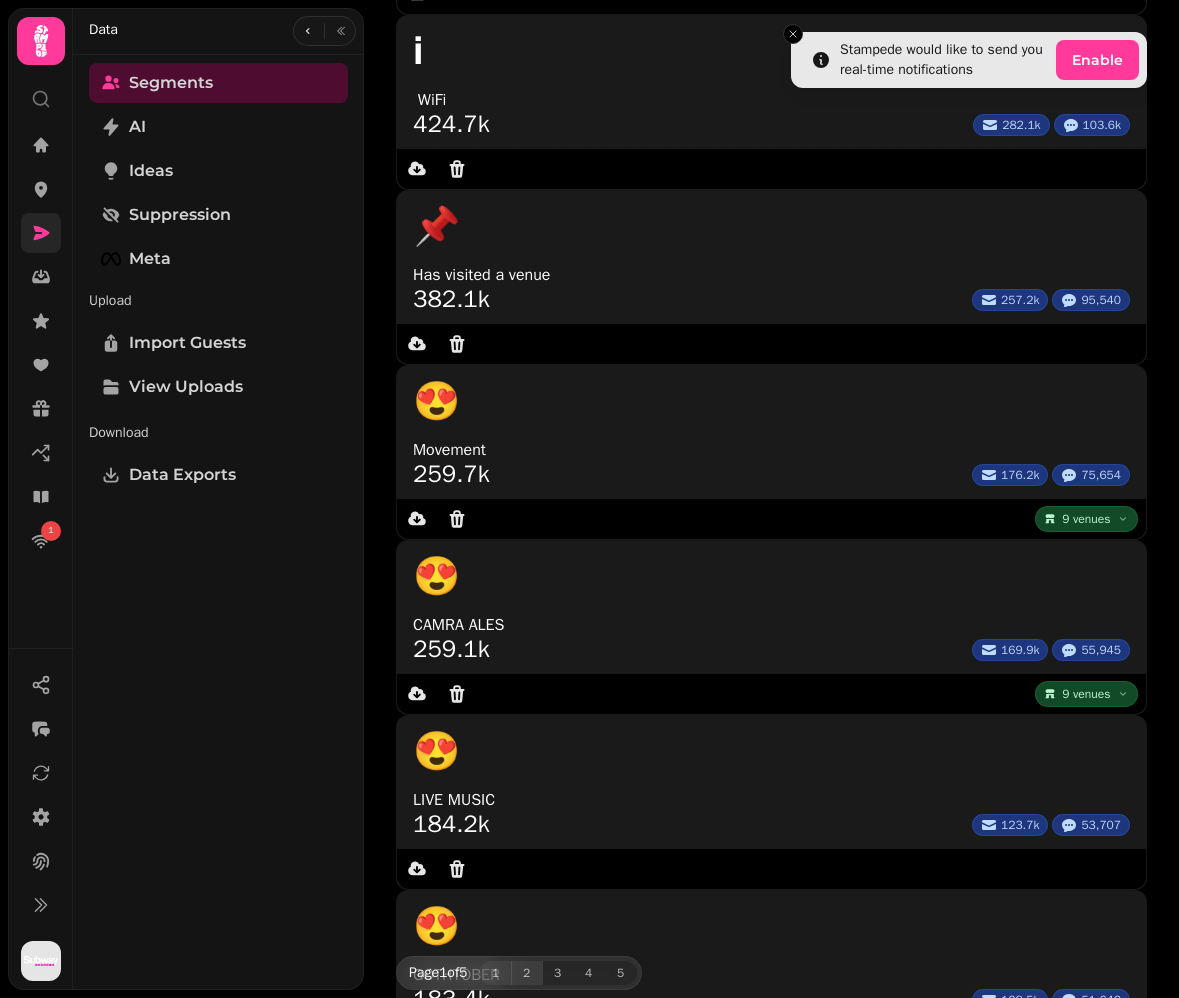 click on "2" at bounding box center (527, 973) 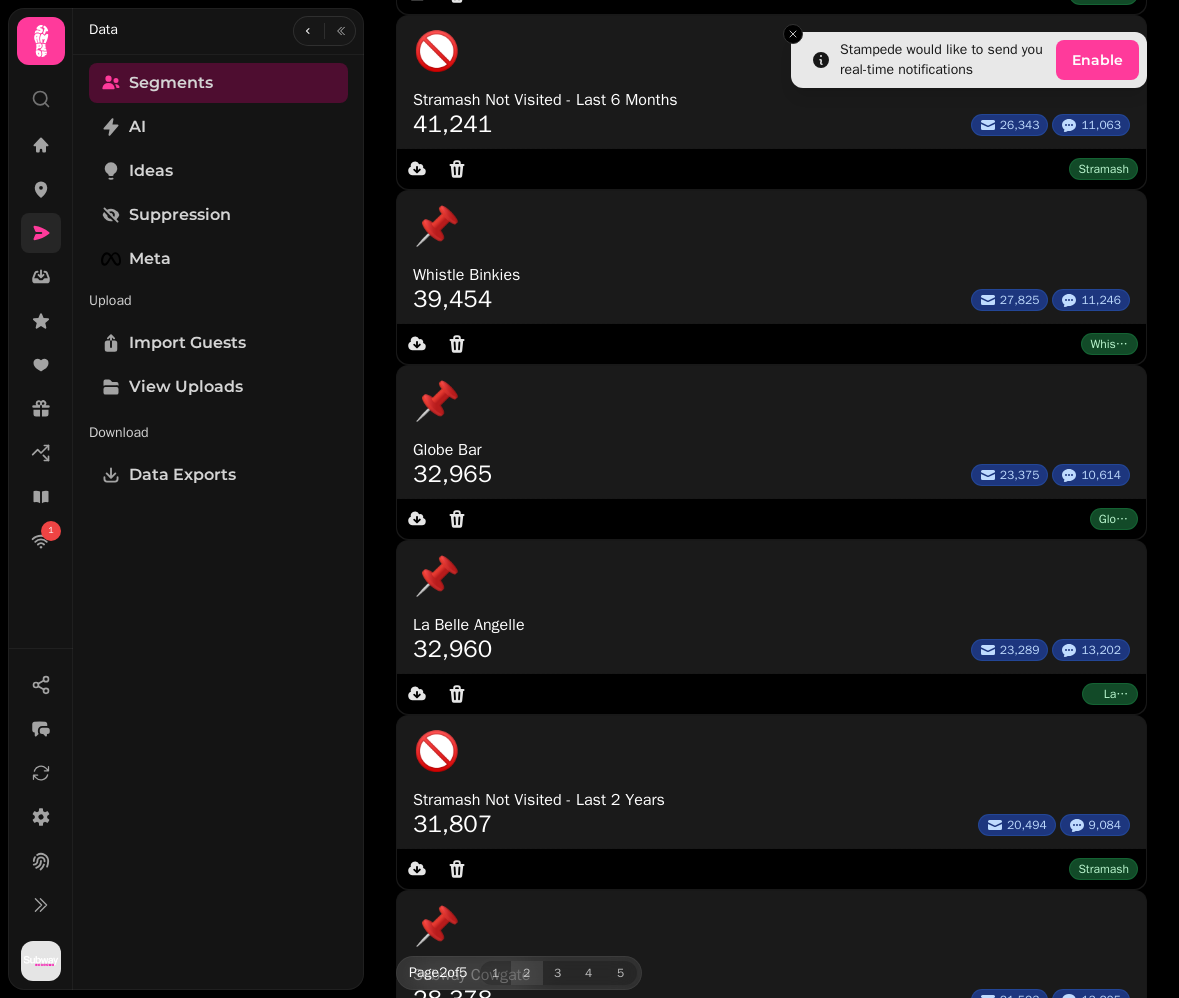 scroll, scrollTop: 362, scrollLeft: 0, axis: vertical 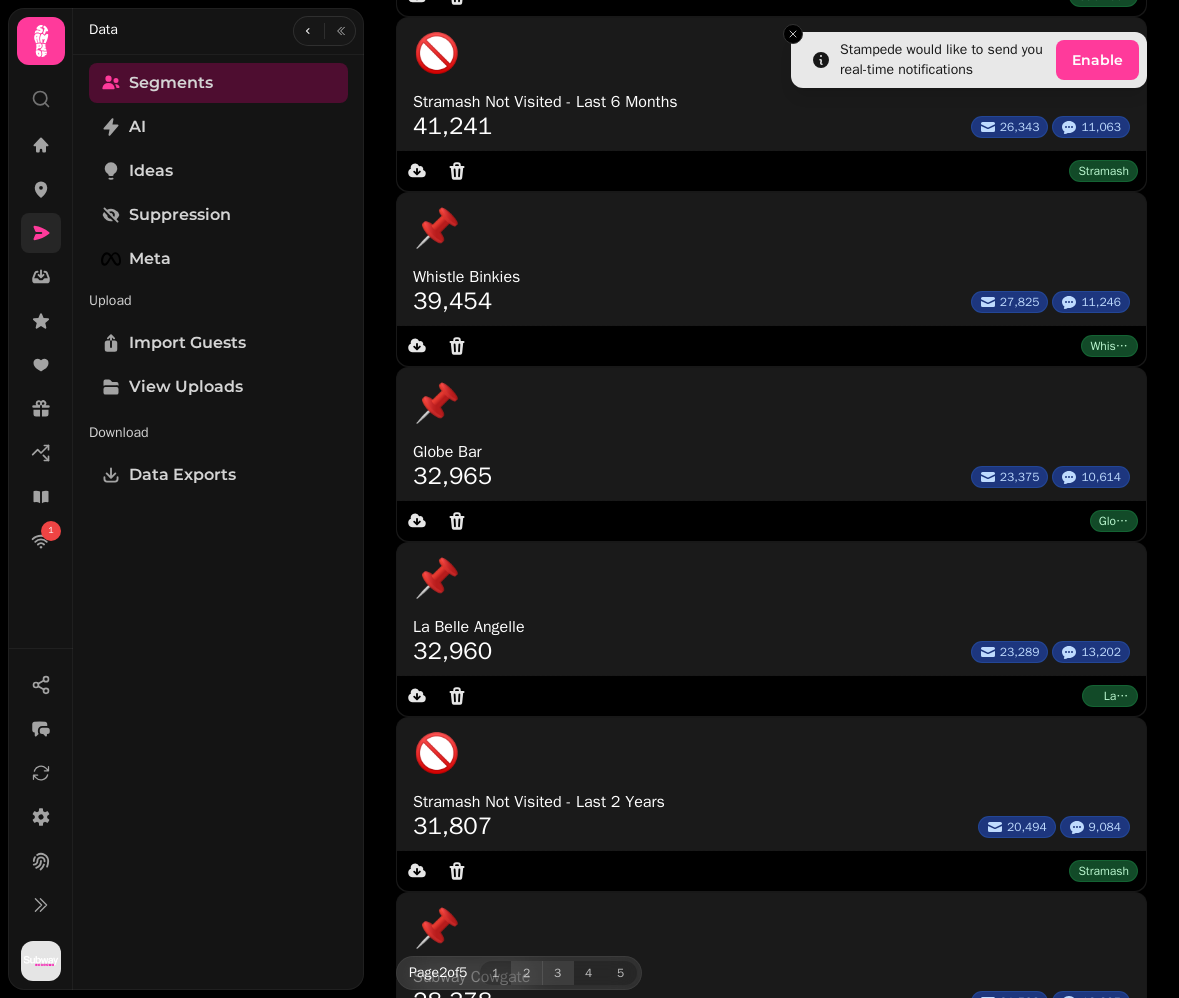 click on "3" at bounding box center [558, 973] 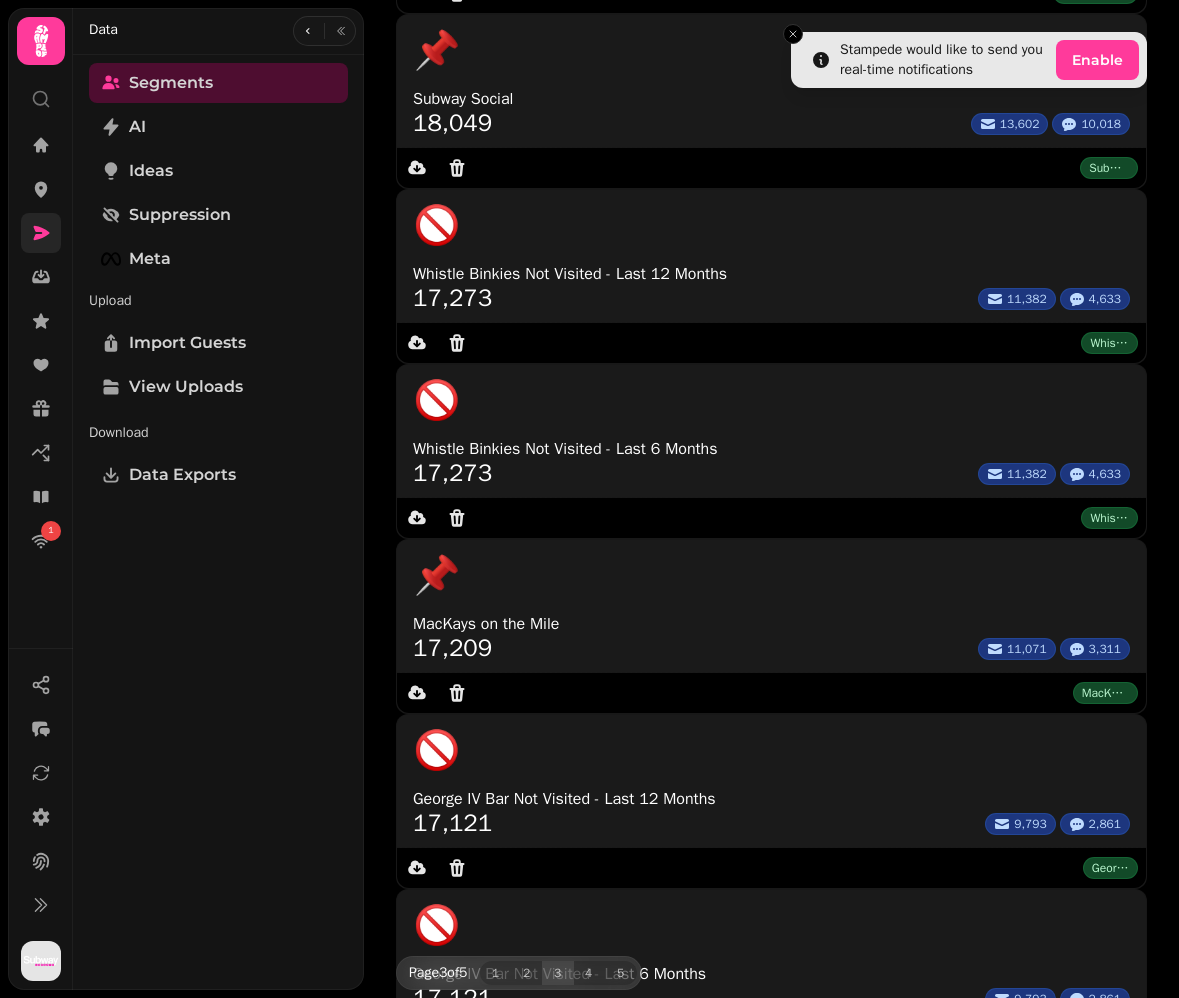 scroll, scrollTop: 362, scrollLeft: 0, axis: vertical 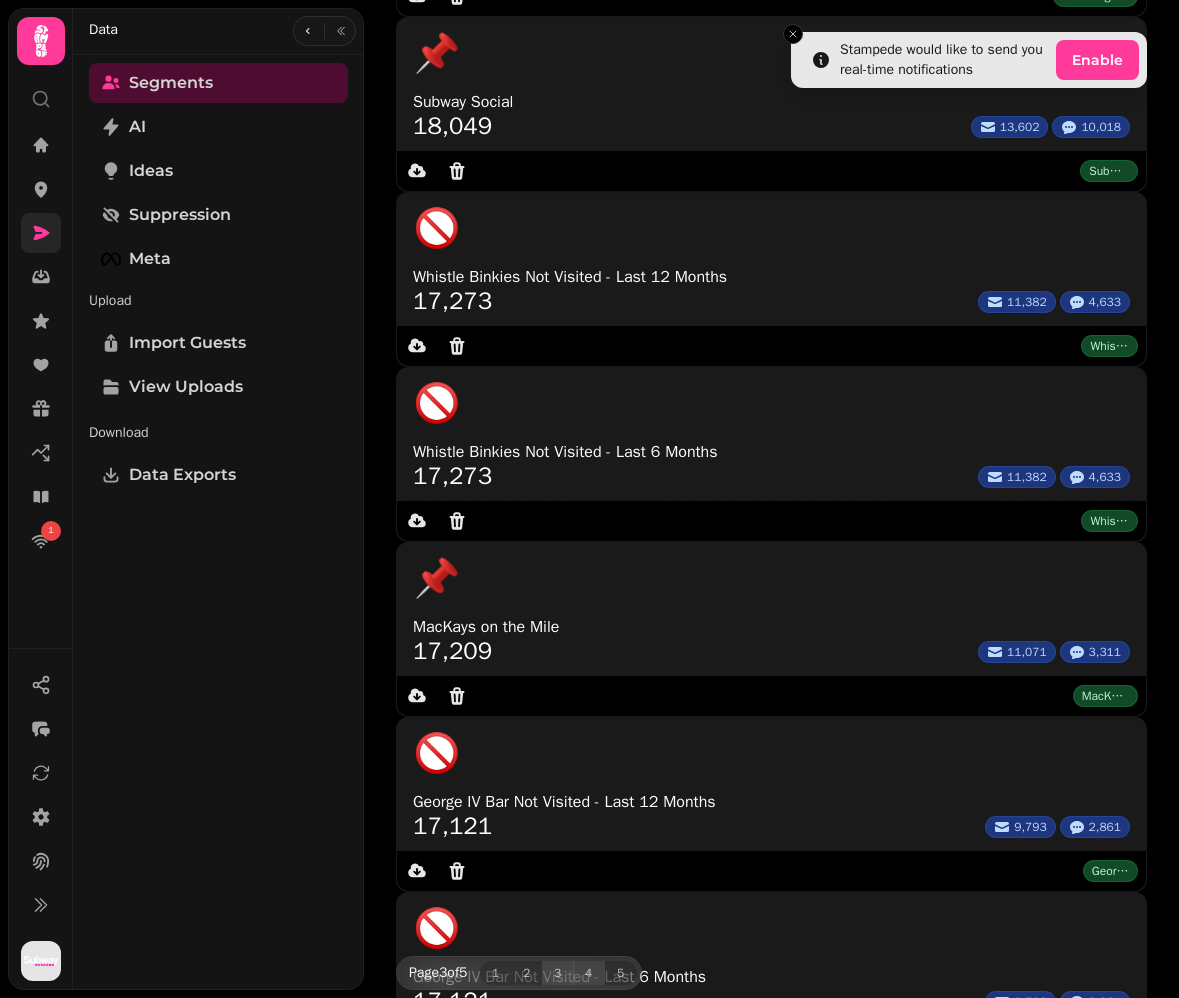 click on "4" at bounding box center [589, 973] 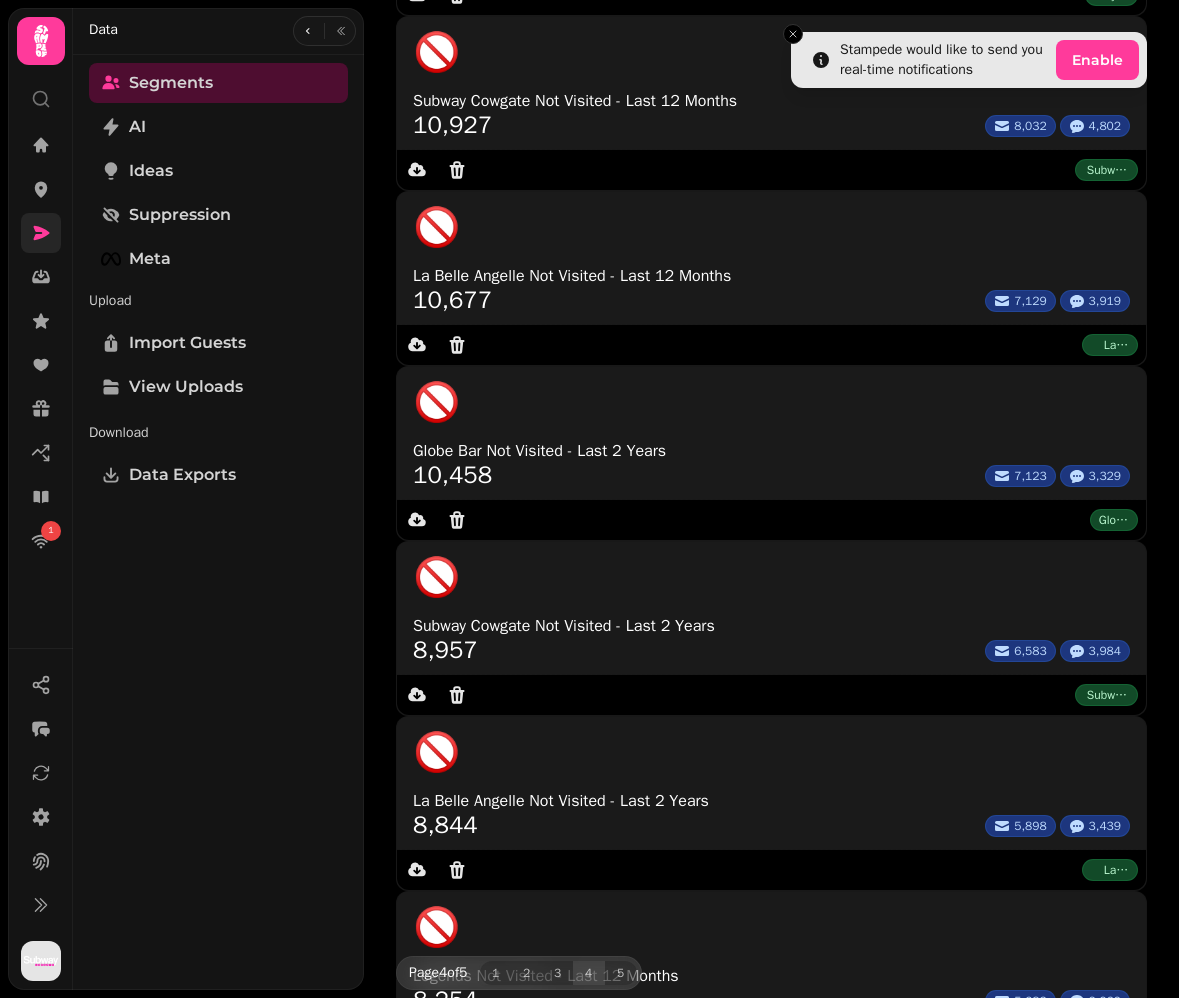 scroll, scrollTop: 362, scrollLeft: 0, axis: vertical 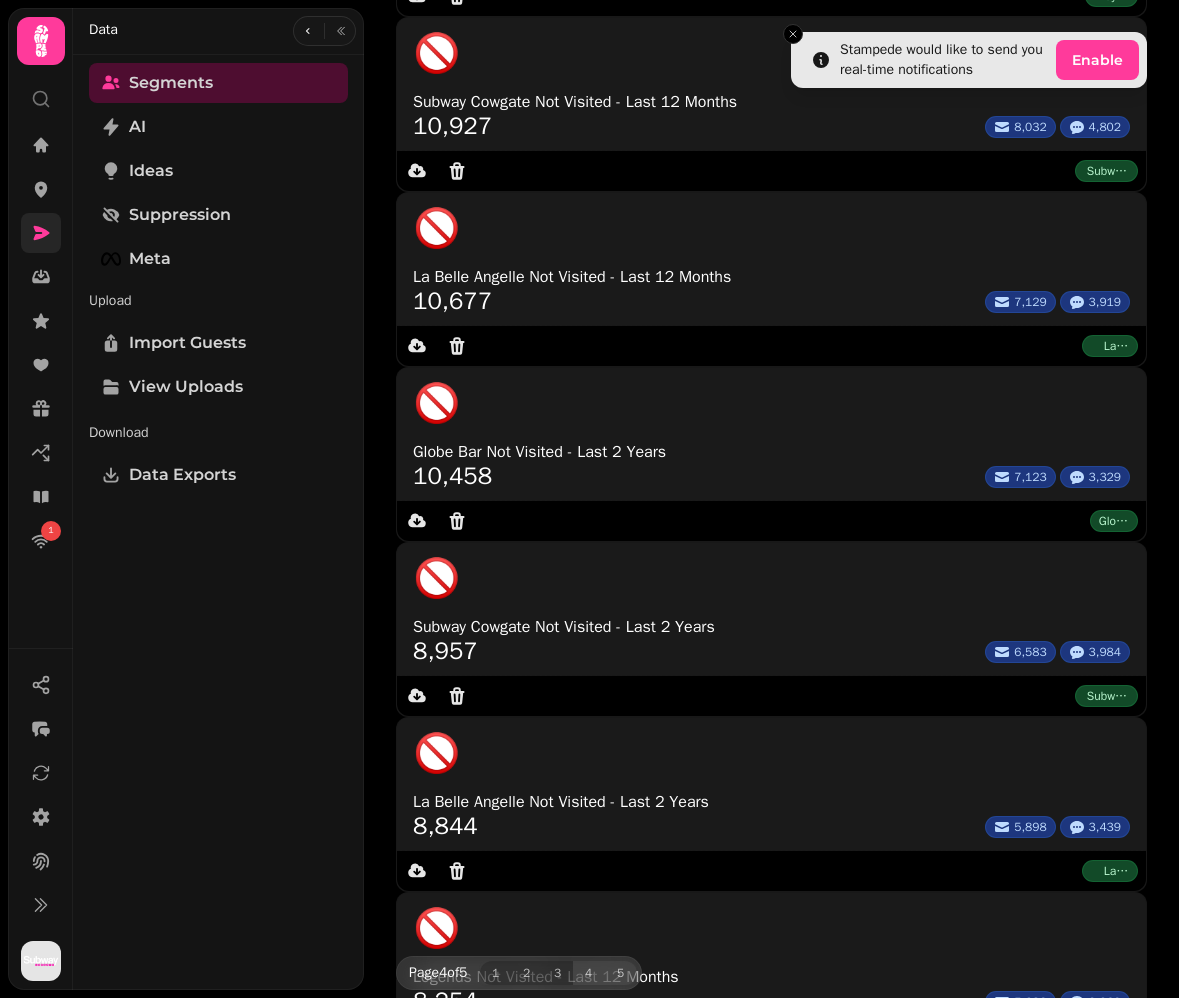 click on "5" at bounding box center [621, 973] 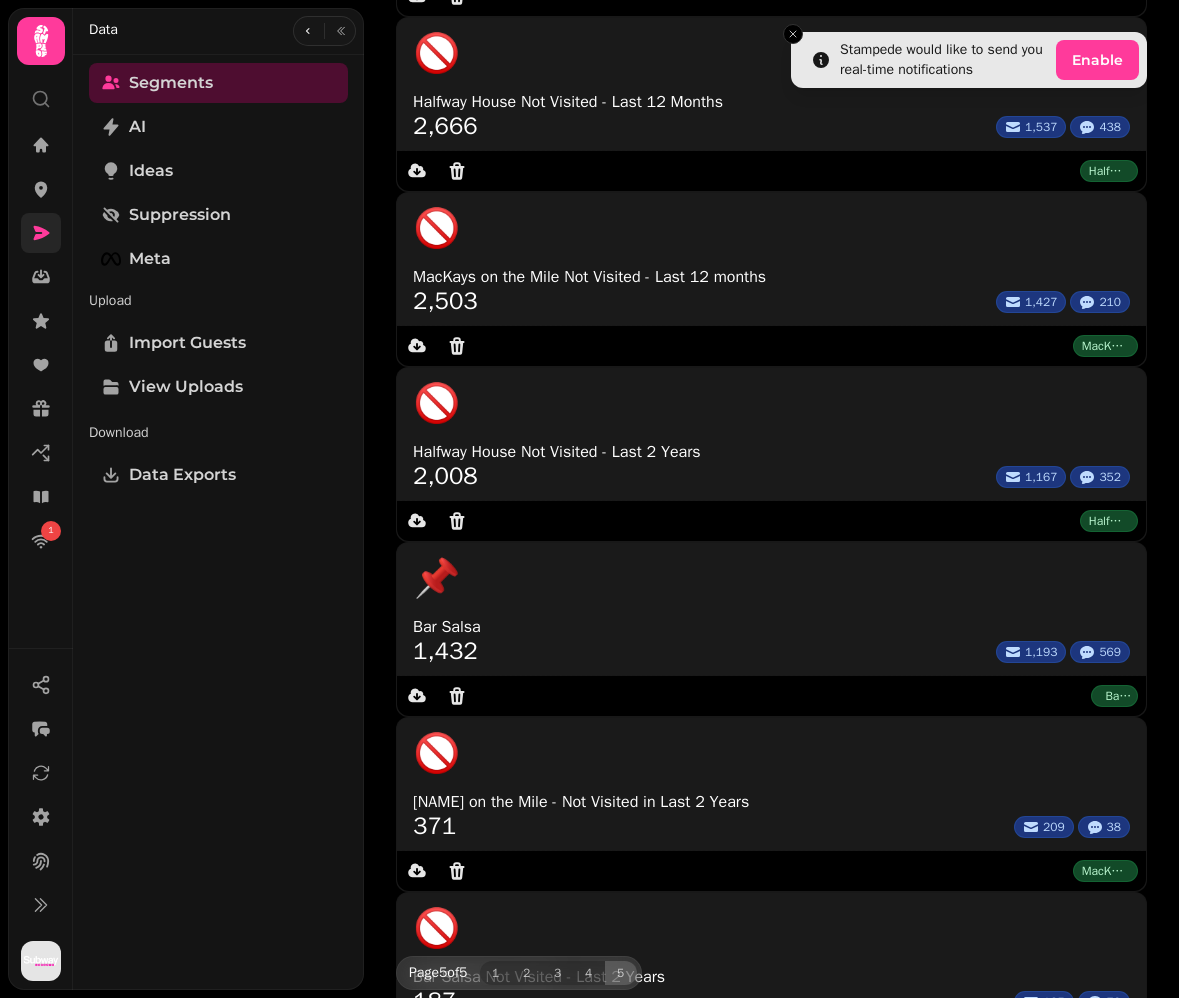 scroll, scrollTop: 0, scrollLeft: 0, axis: both 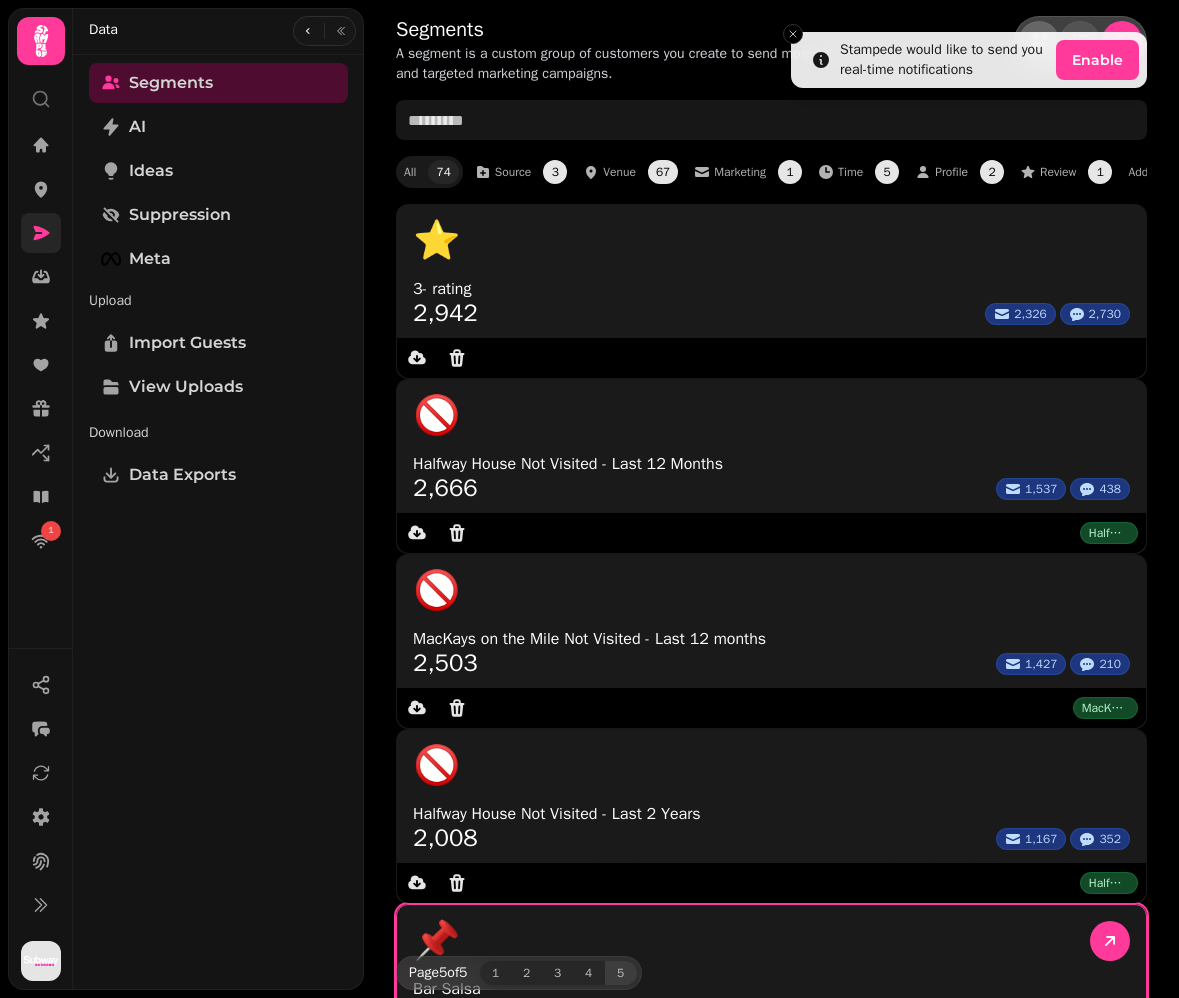click on "Bar Salsa" at bounding box center [771, 989] 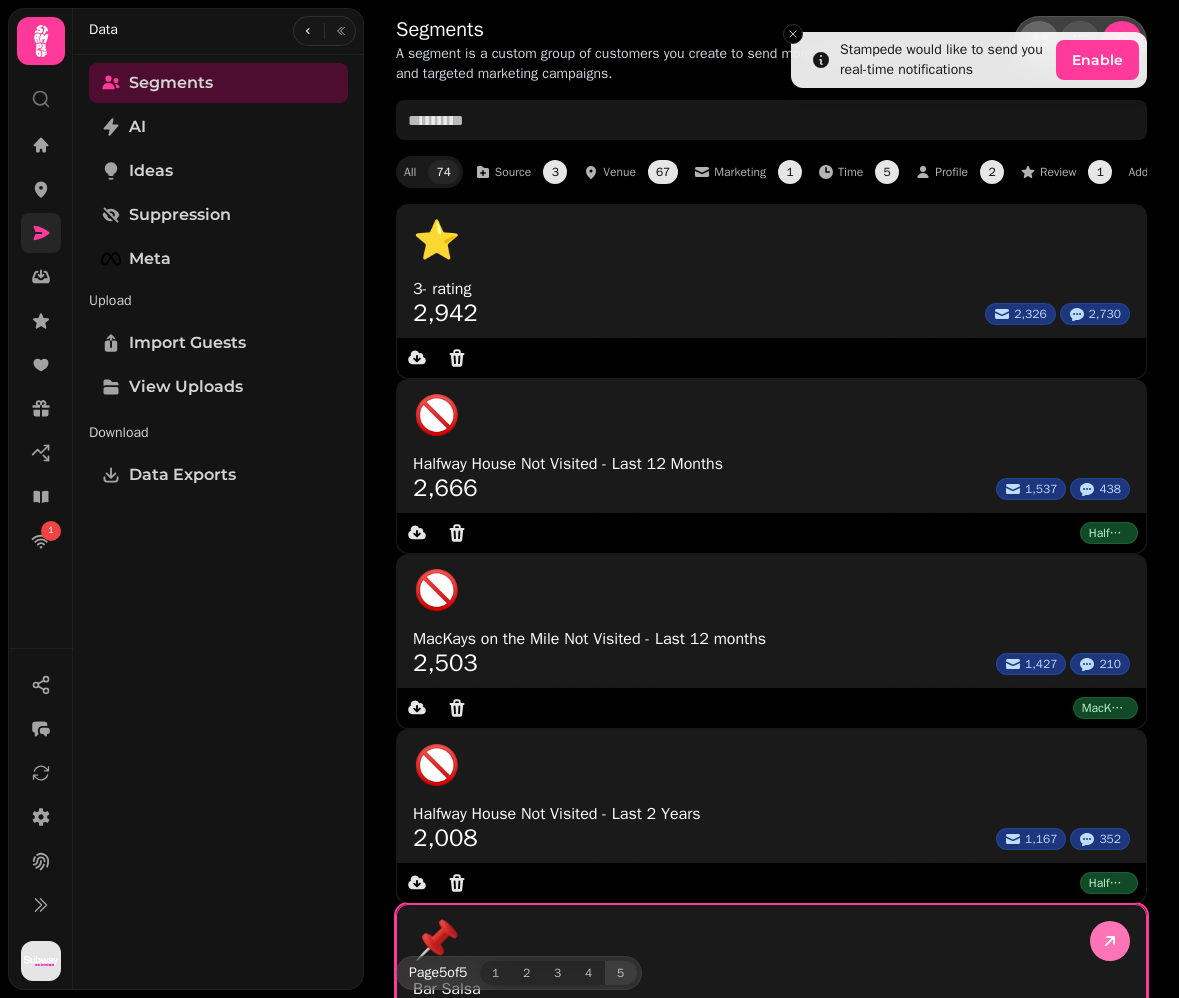 click 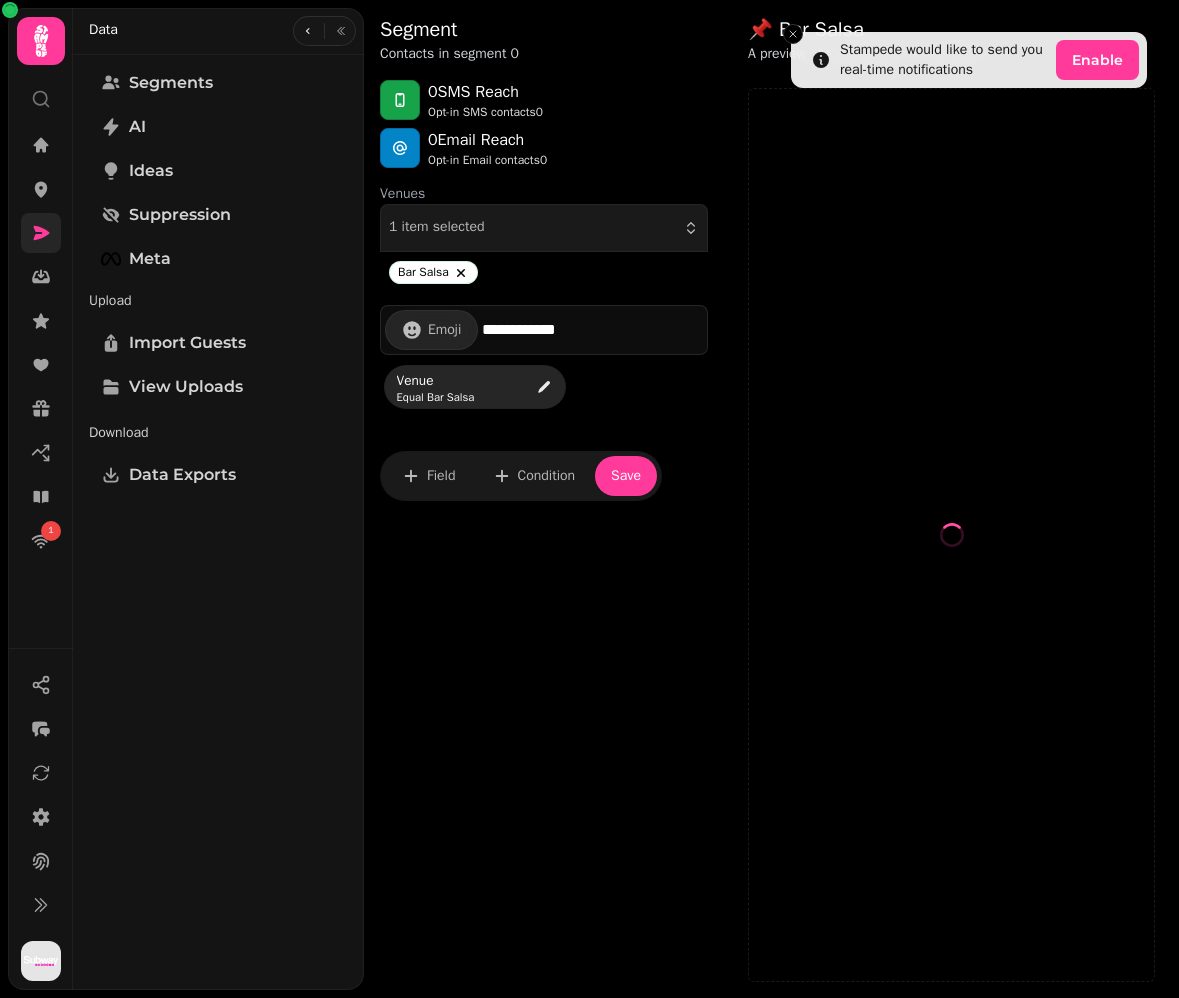select on "**" 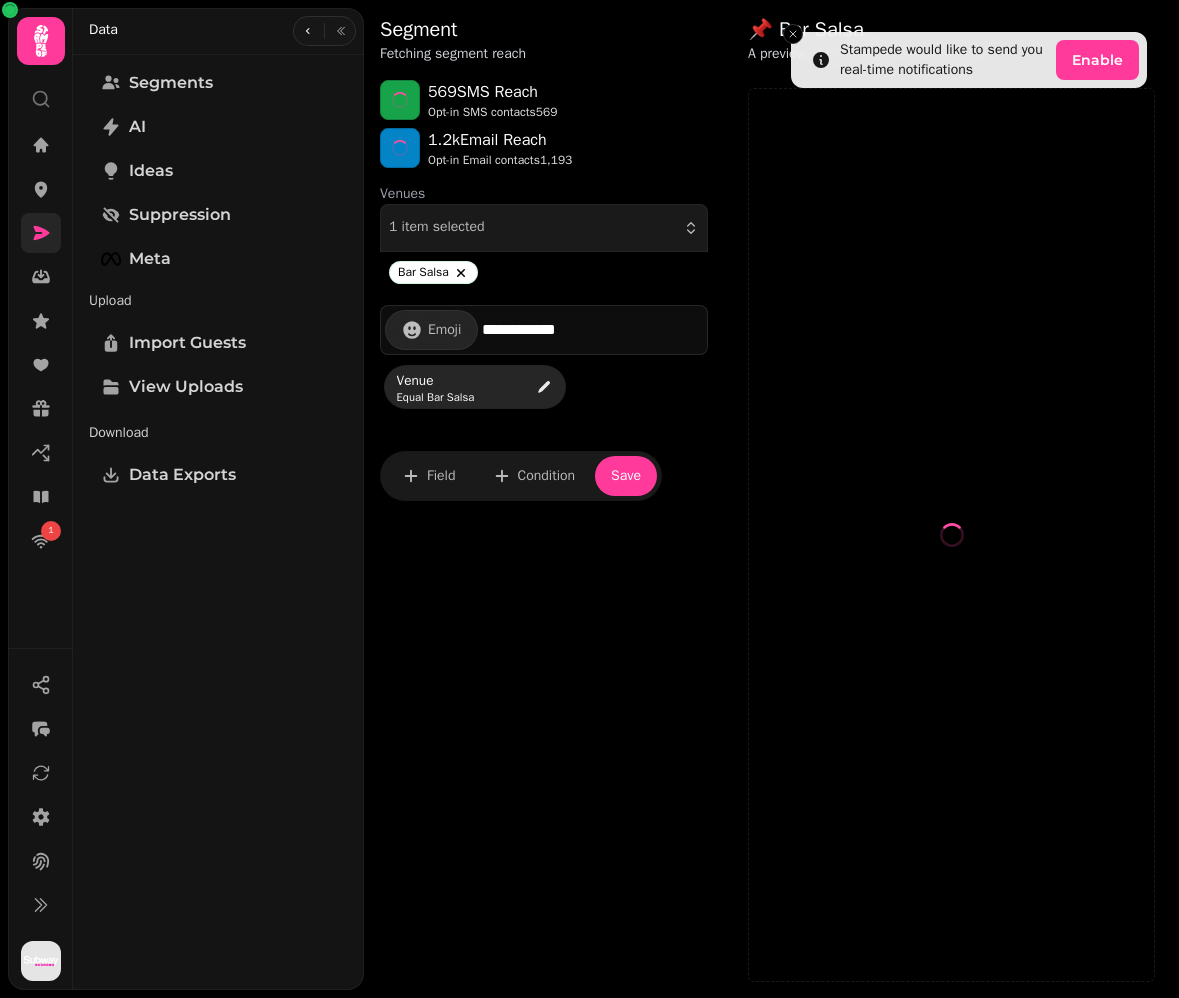 select on "**" 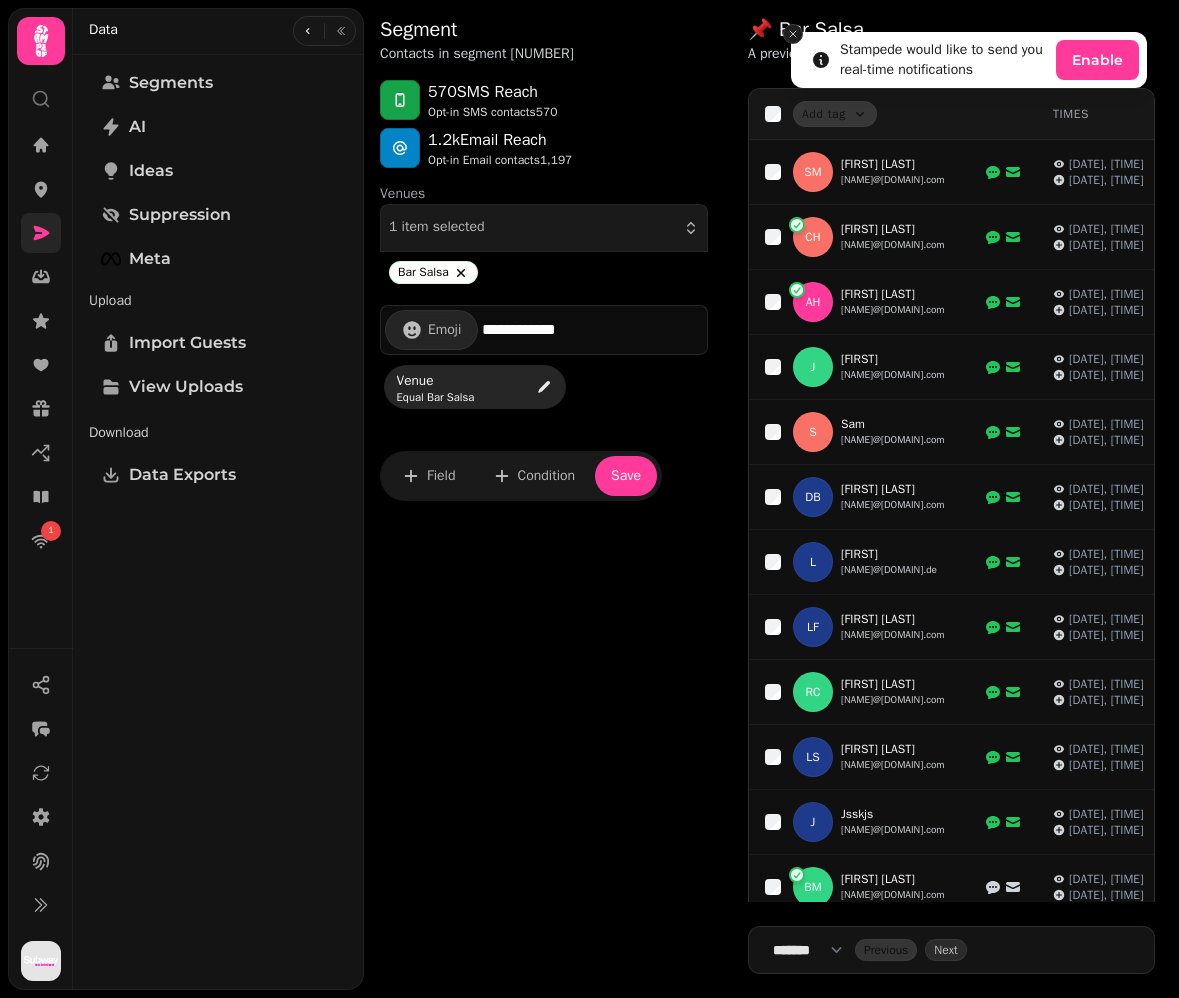 click 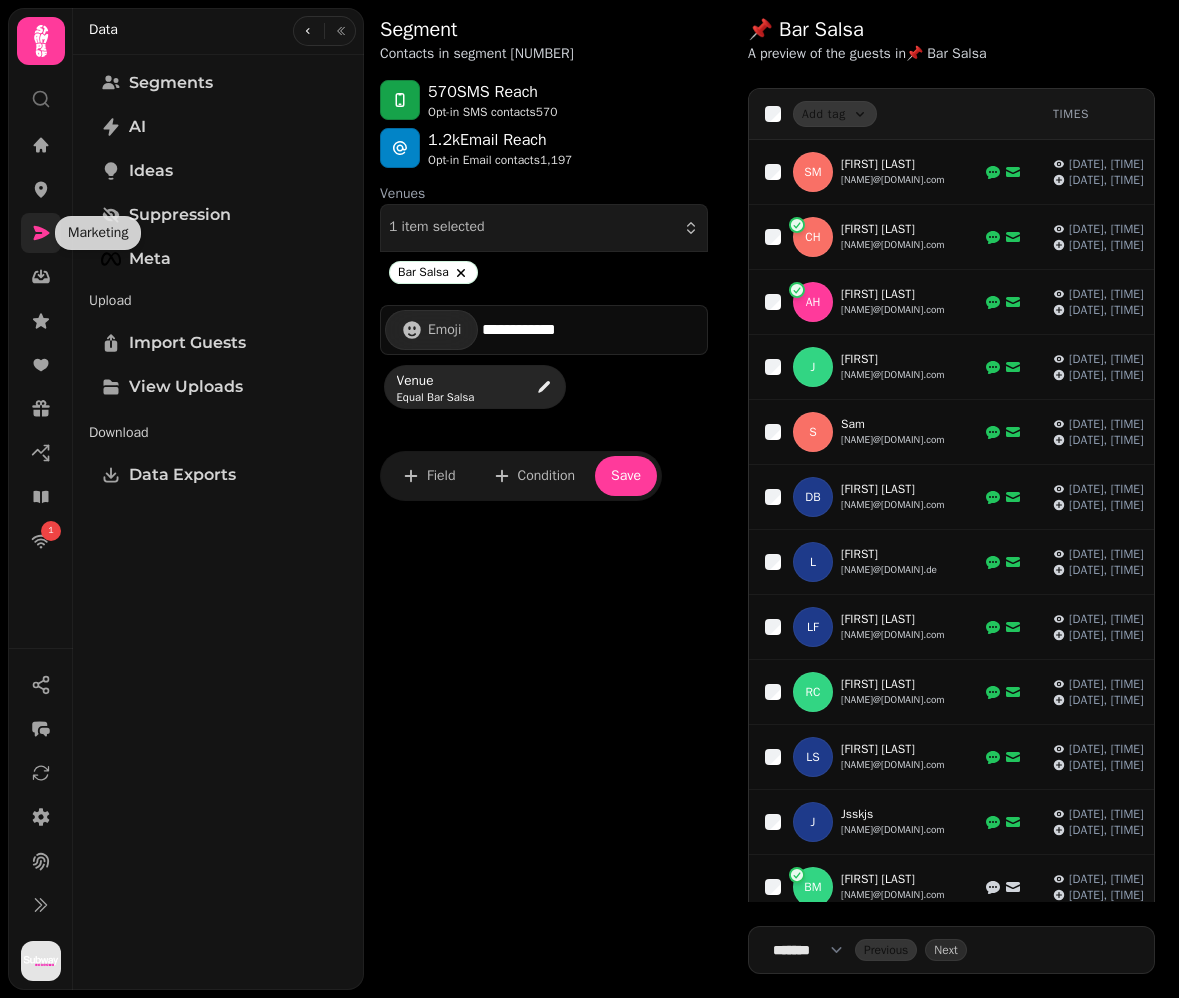 click 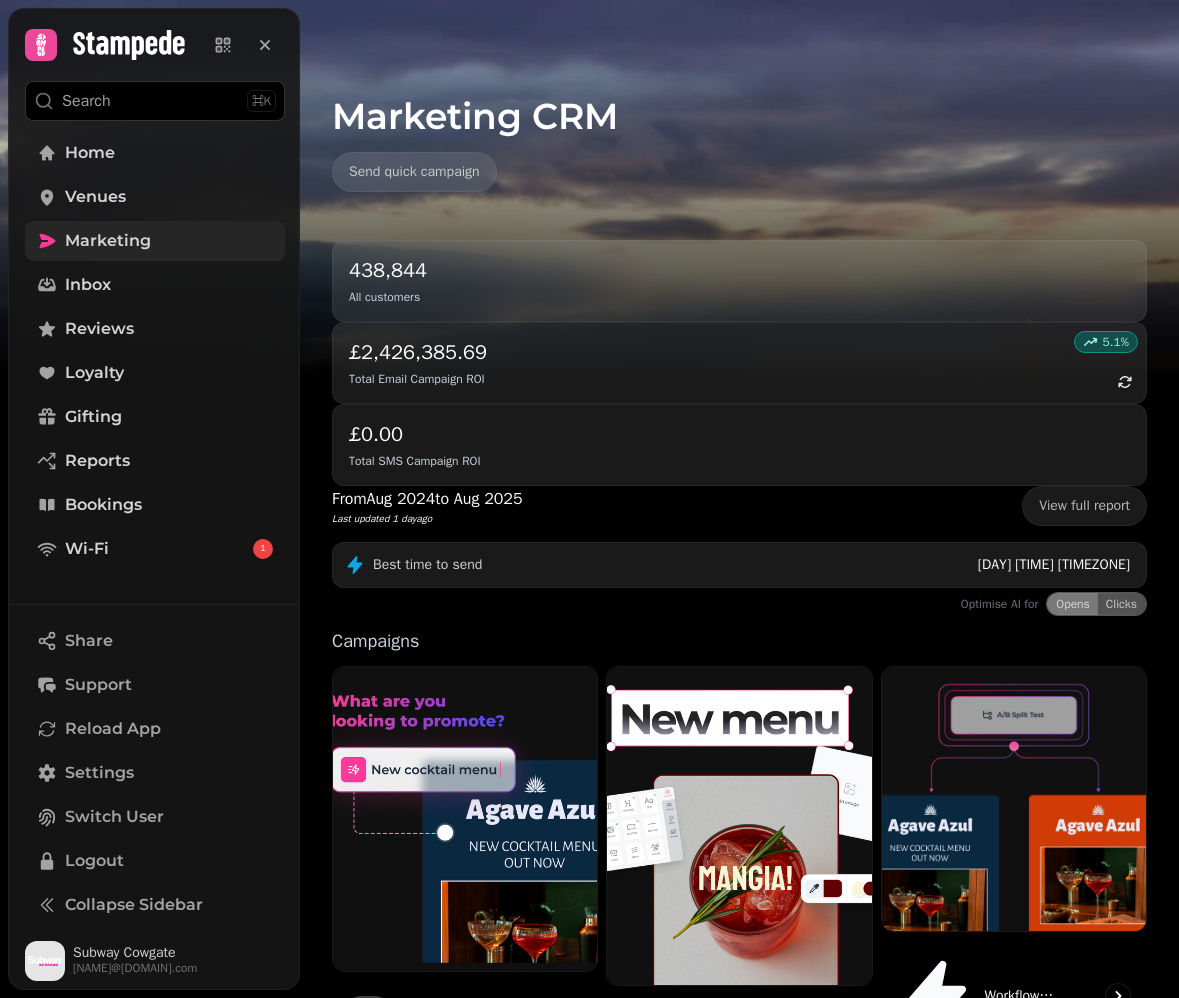 click on "Marketing" at bounding box center [108, 241] 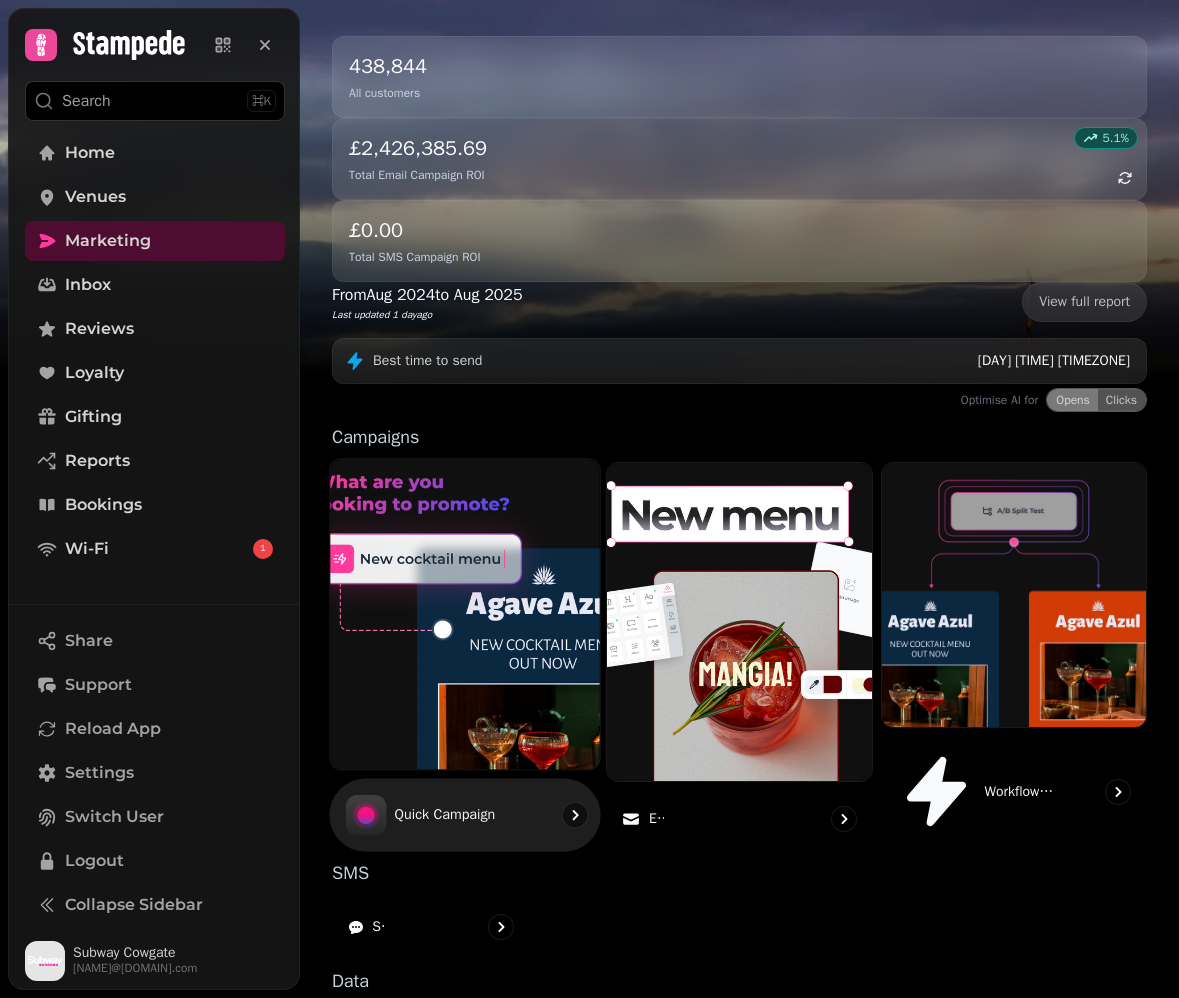 scroll, scrollTop: 202, scrollLeft: 0, axis: vertical 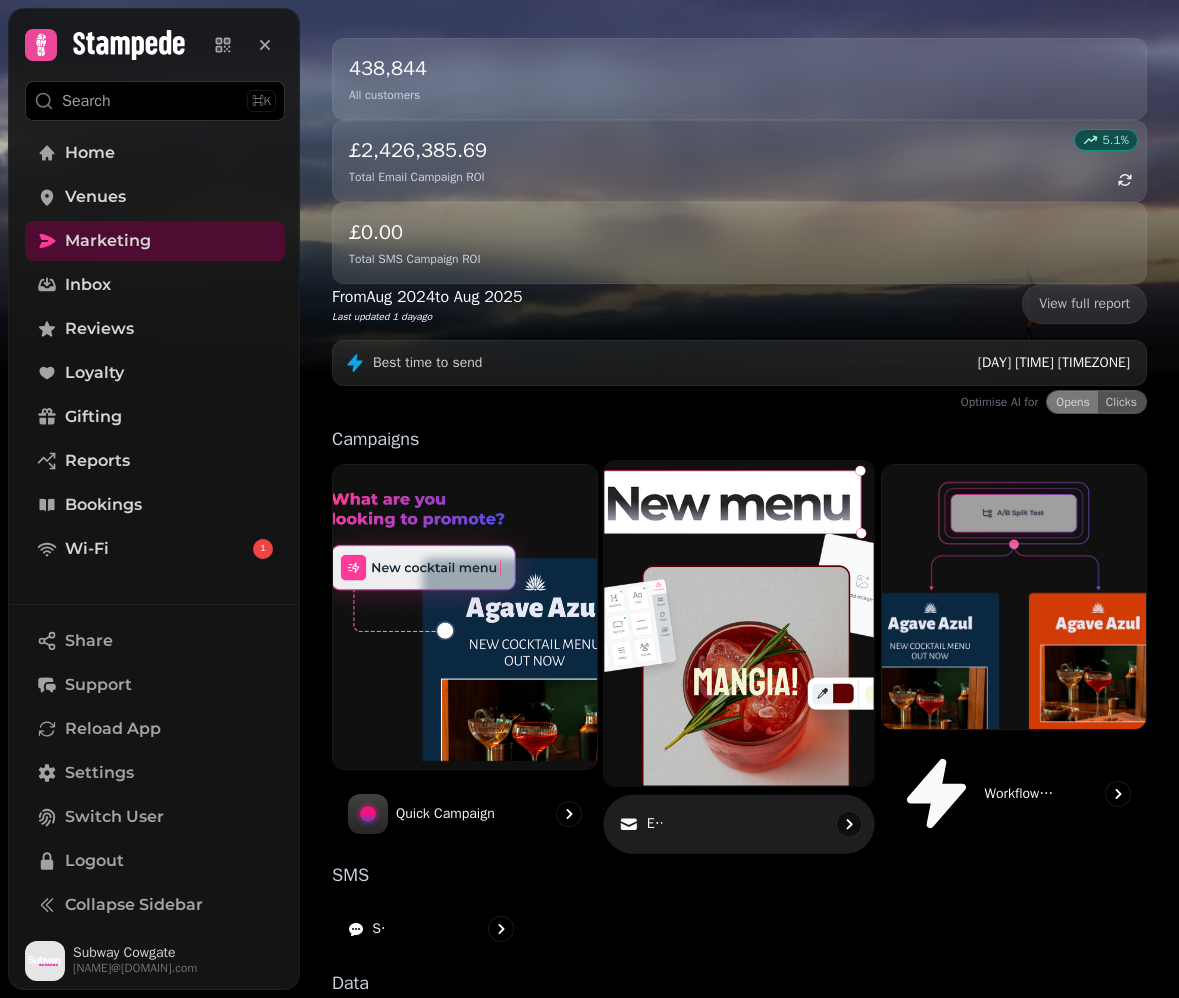 click on "Email" at bounding box center [740, 824] 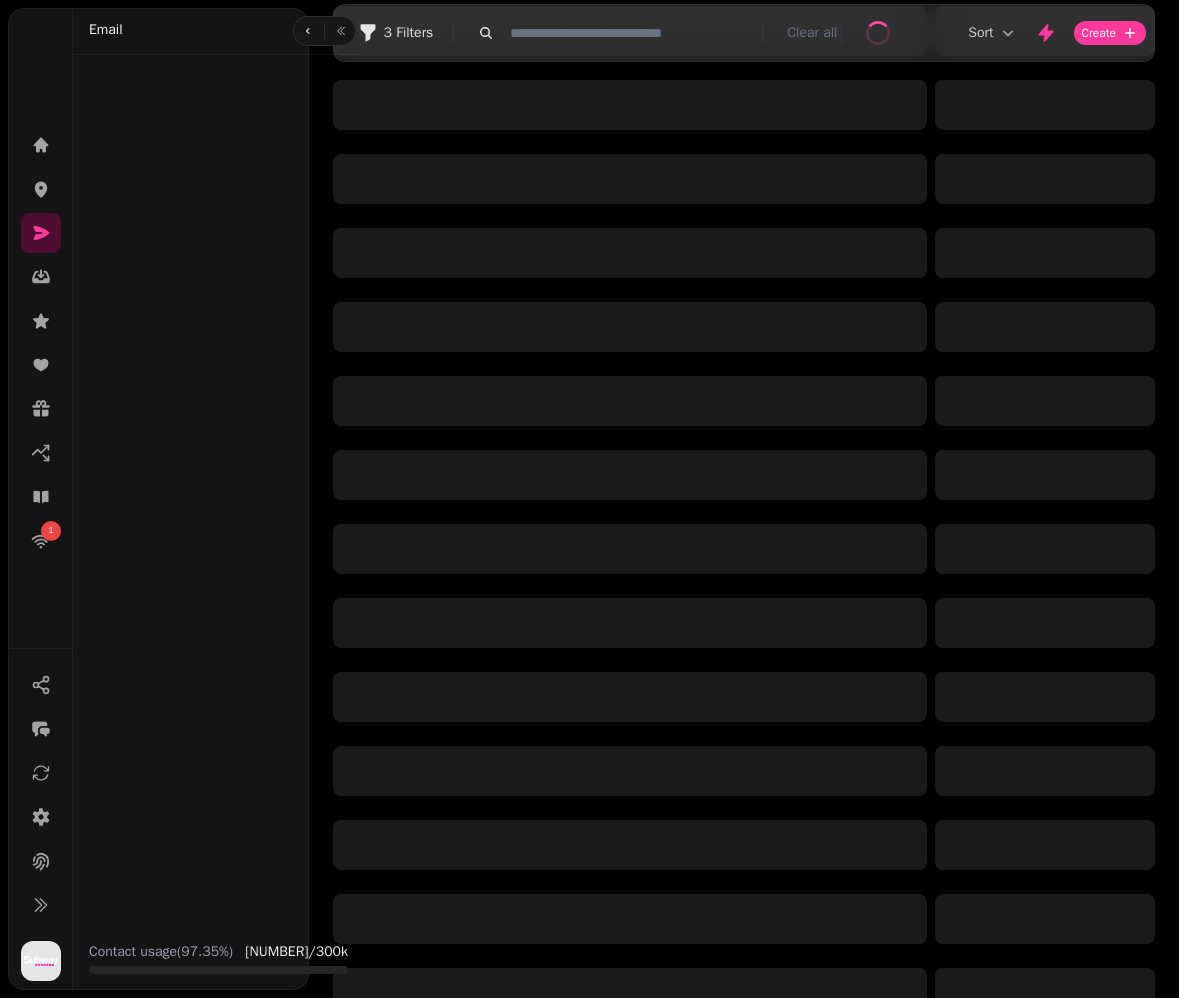 scroll, scrollTop: 0, scrollLeft: 0, axis: both 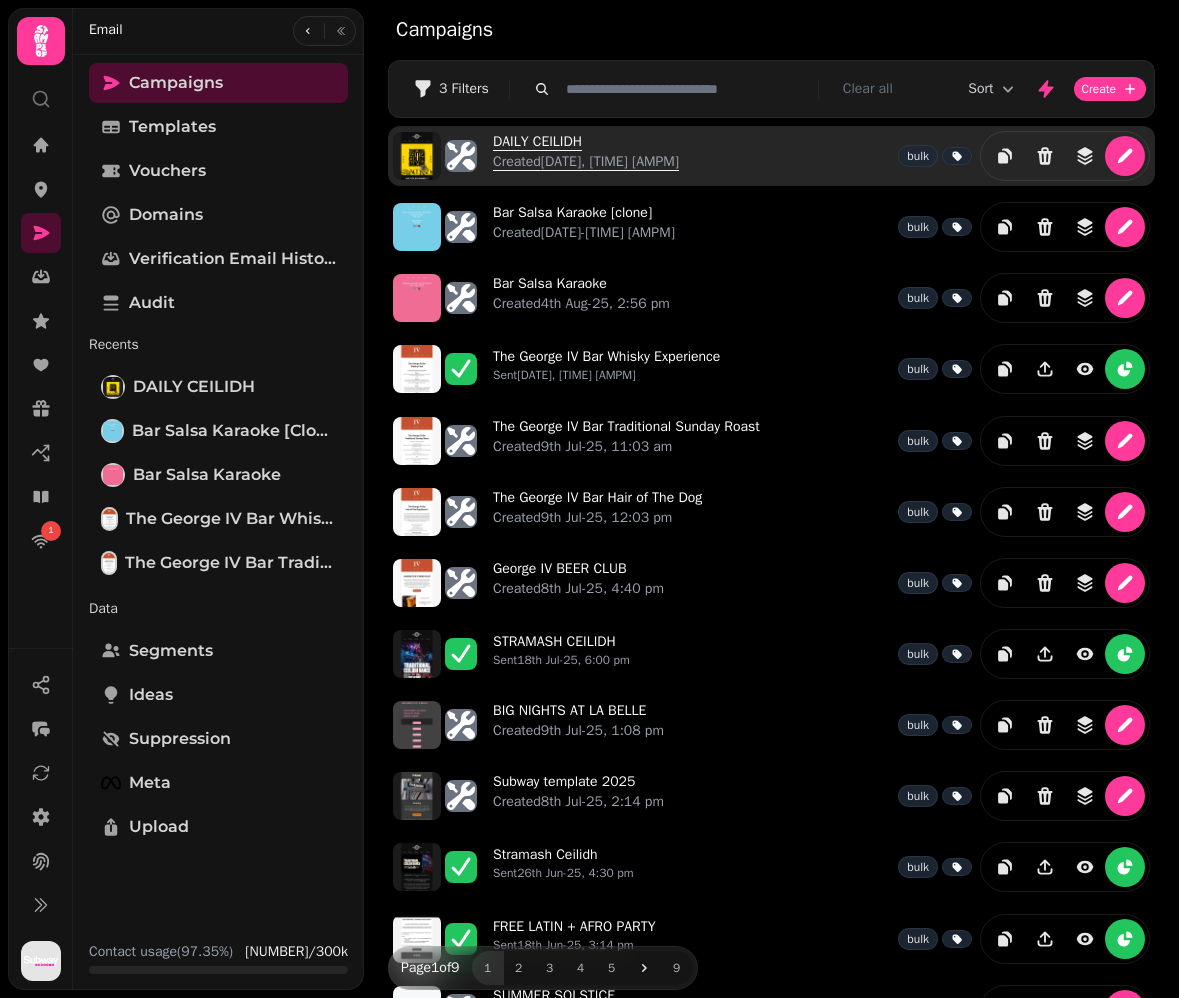 click on "Created [DATE], [TIME] [AMPM]" at bounding box center (586, 162) 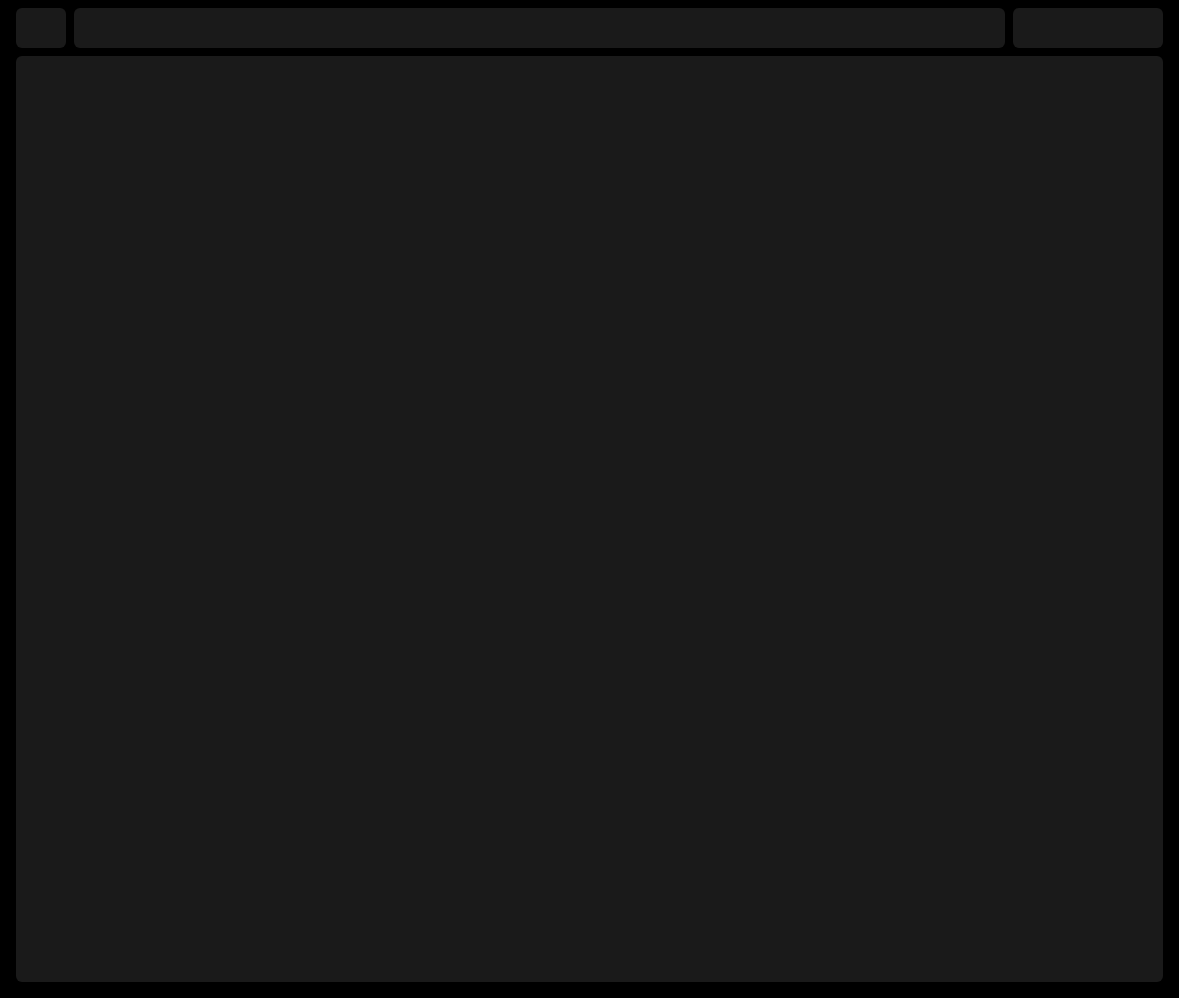 select on "**********" 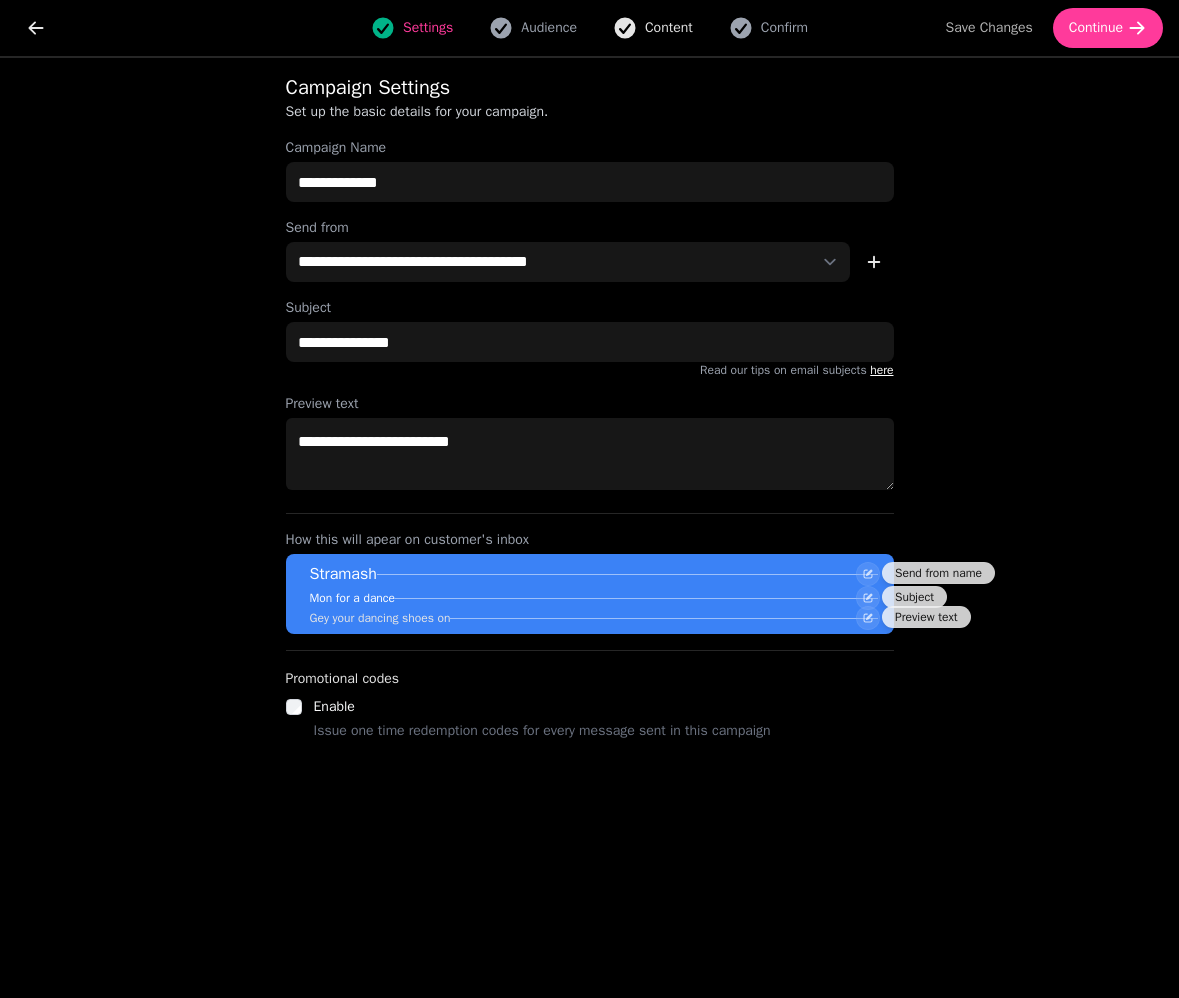 click on "Content" at bounding box center [669, 28] 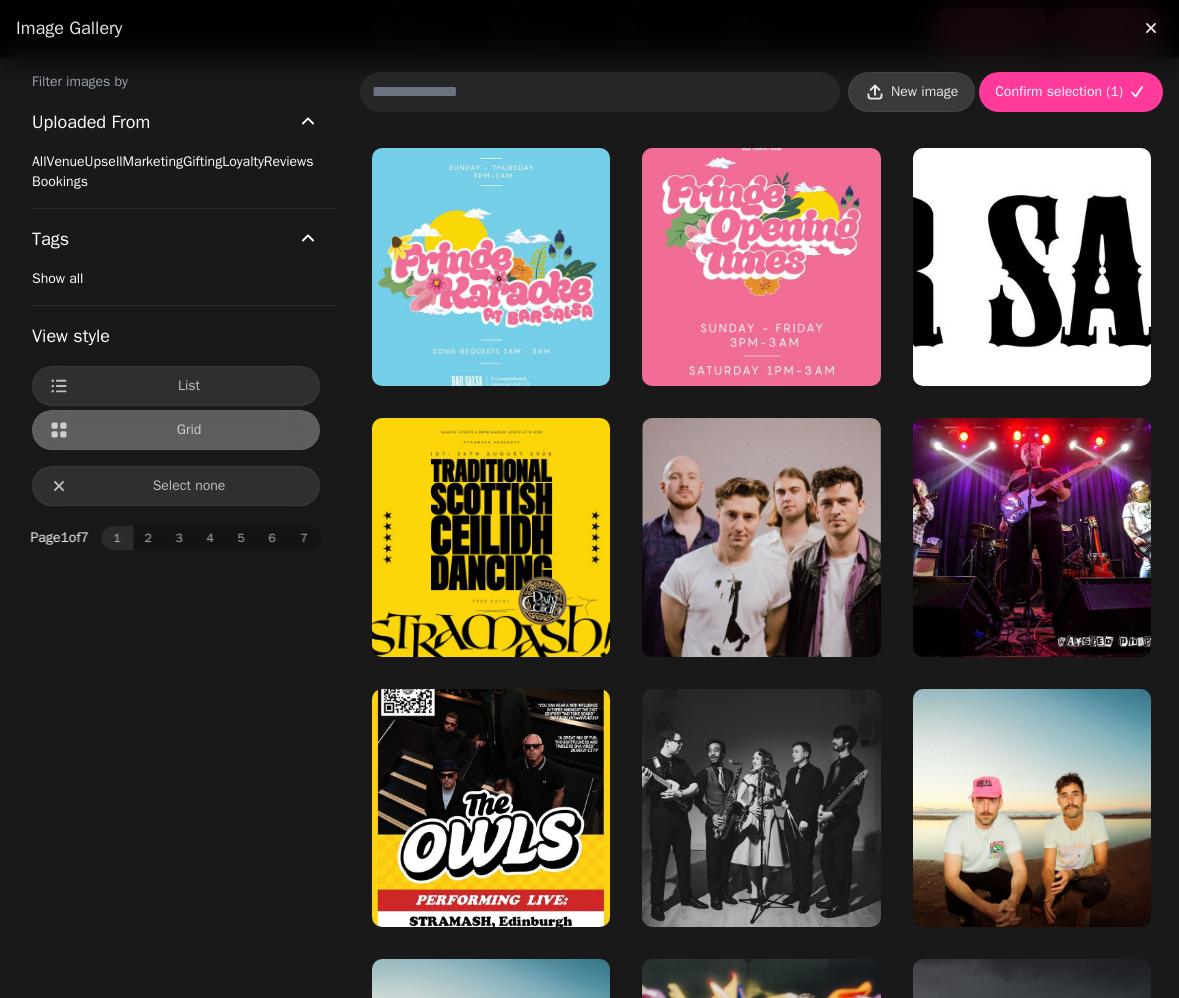click on "New image" at bounding box center (924, 92) 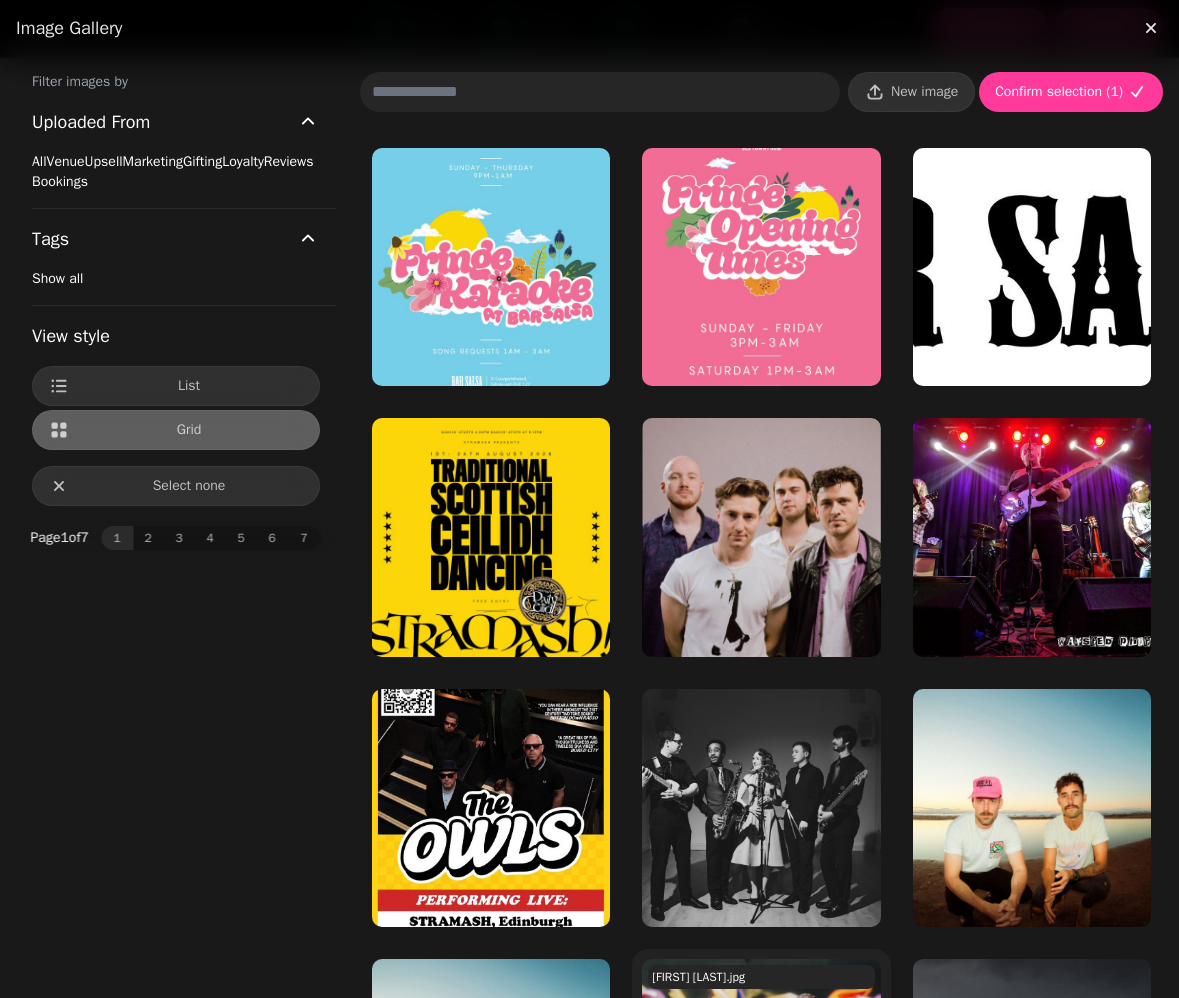 scroll, scrollTop: 0, scrollLeft: 0, axis: both 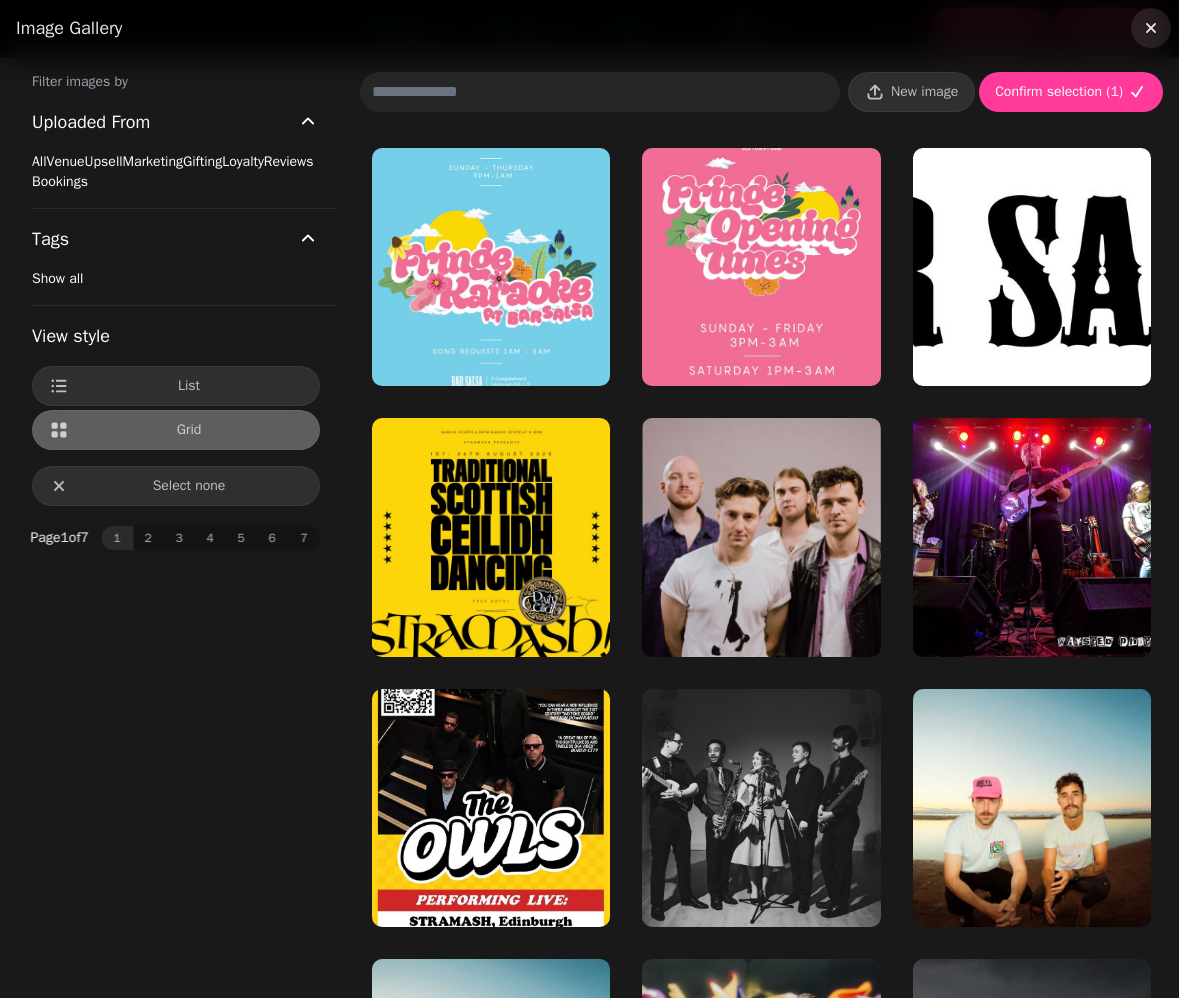 click 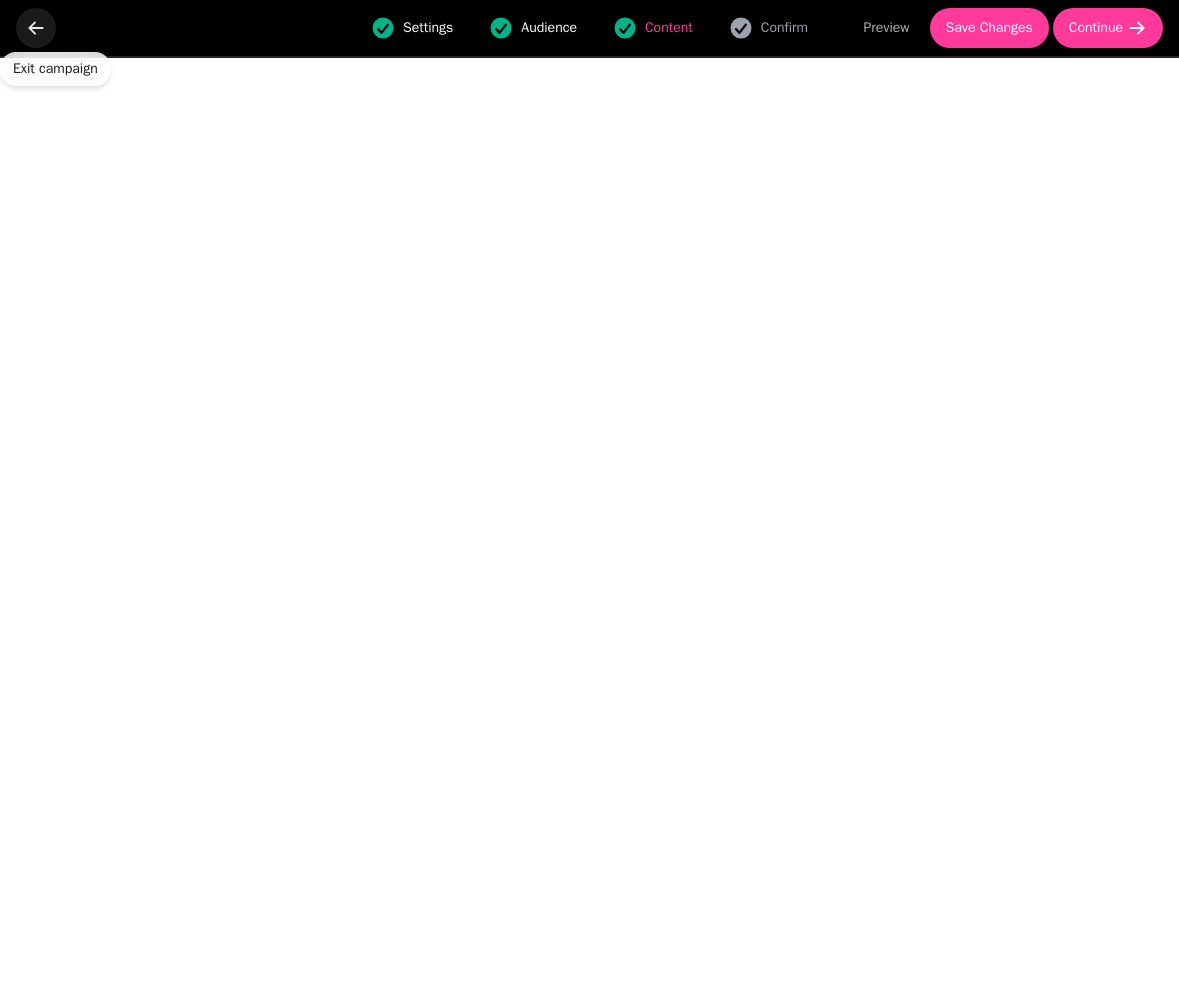 click 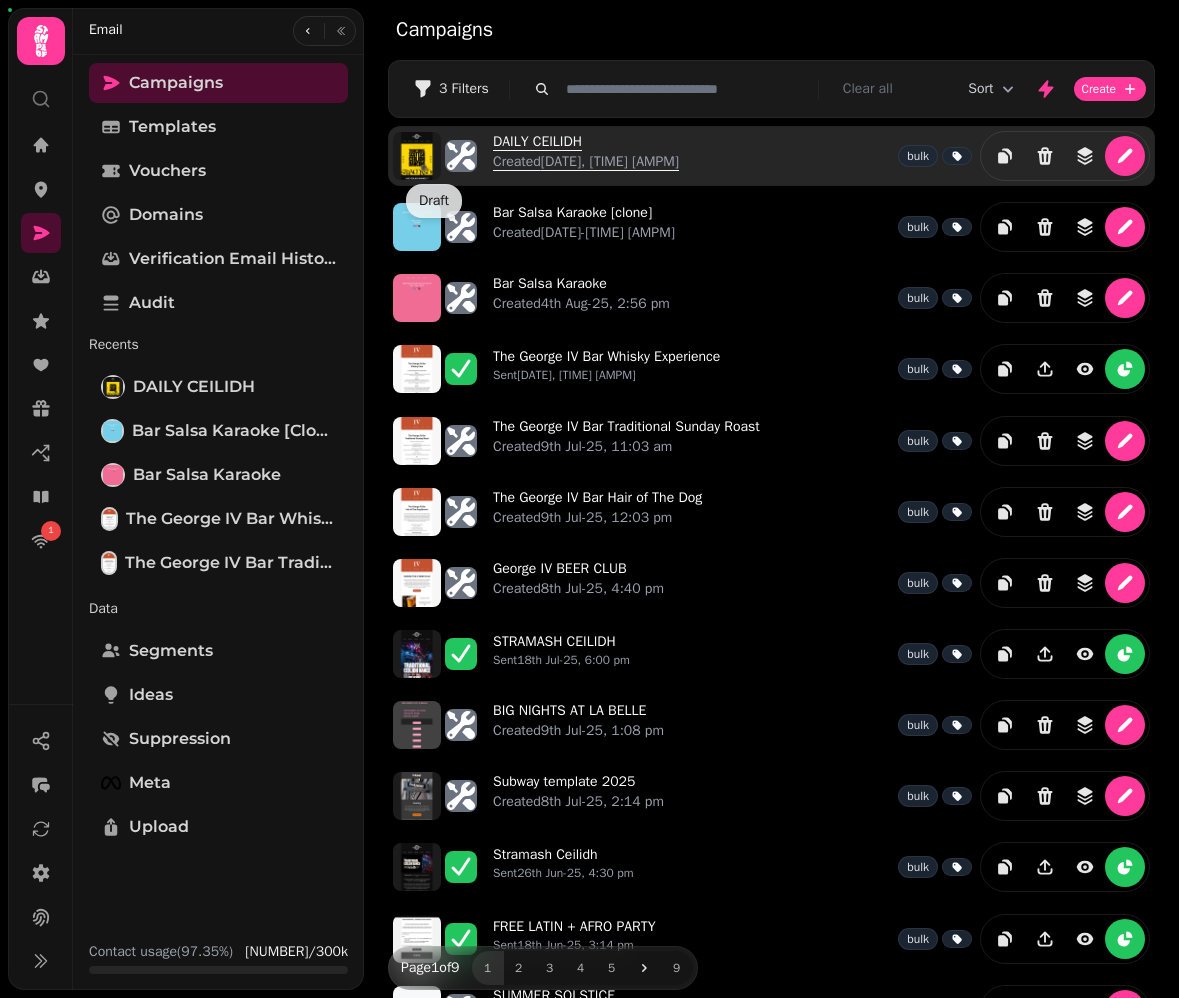 click on "DAILY CEILIDH Created [DATE], [TIME] [AMPM]" at bounding box center [586, 156] 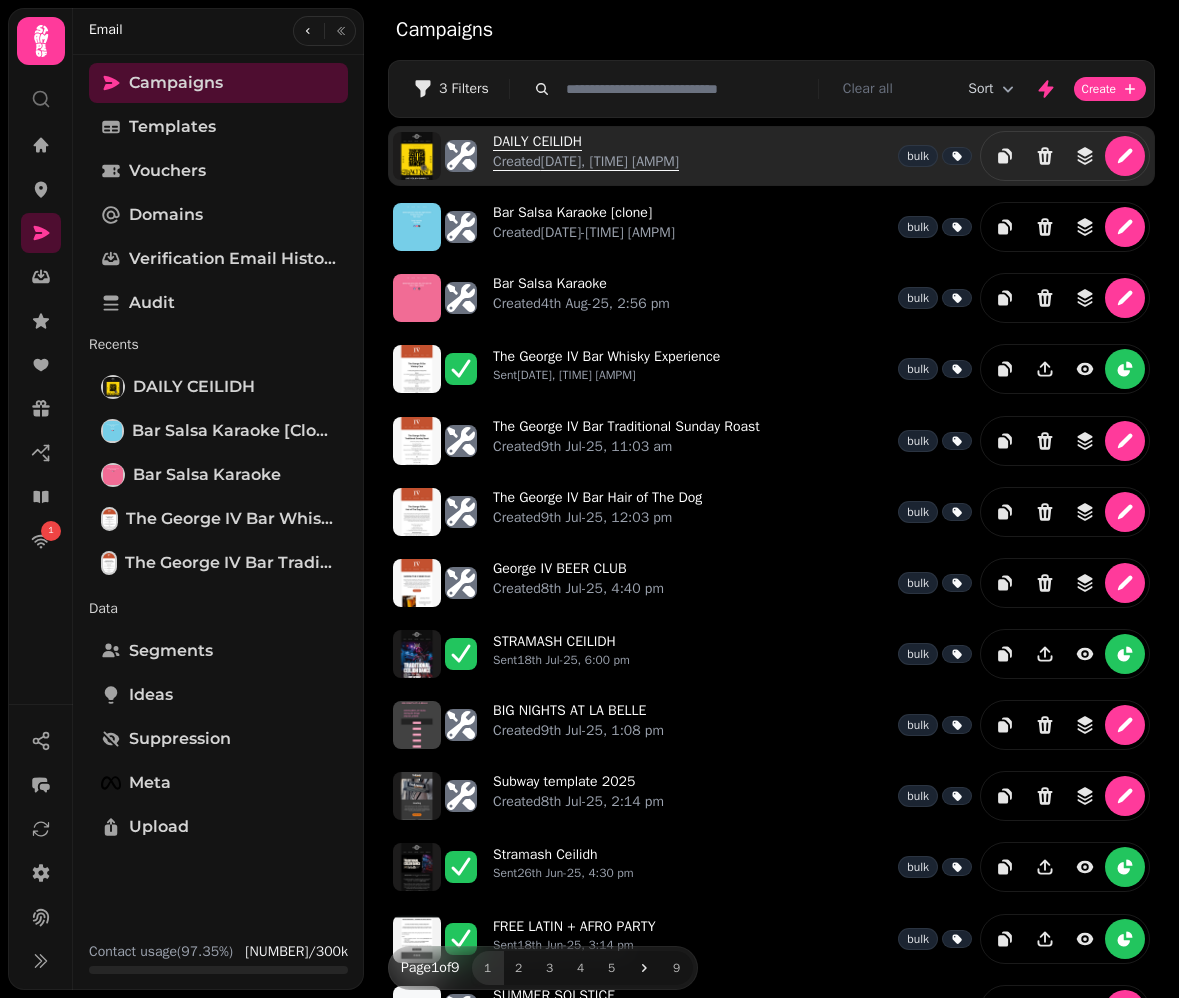 select on "**********" 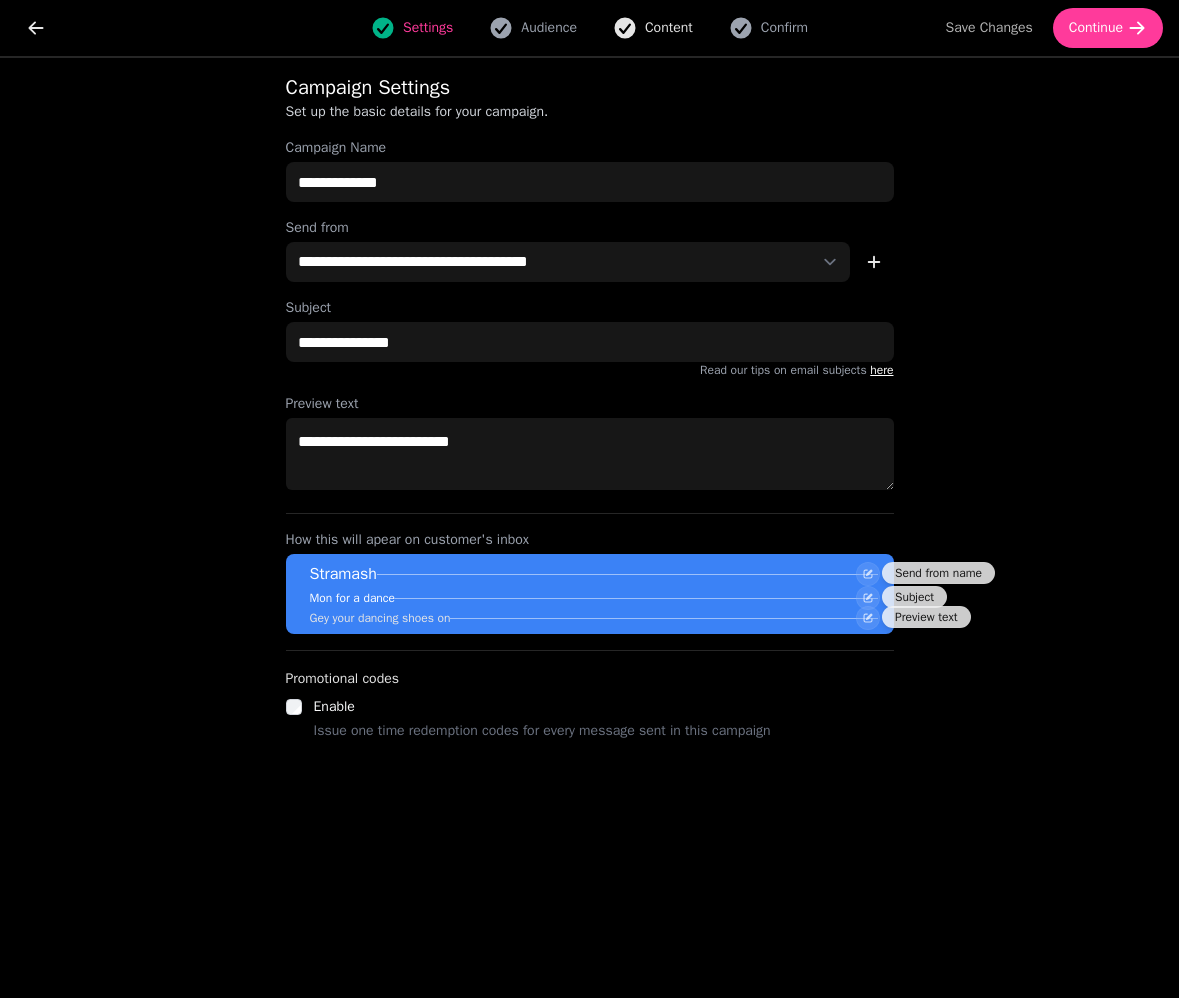 click on "Content" at bounding box center (669, 28) 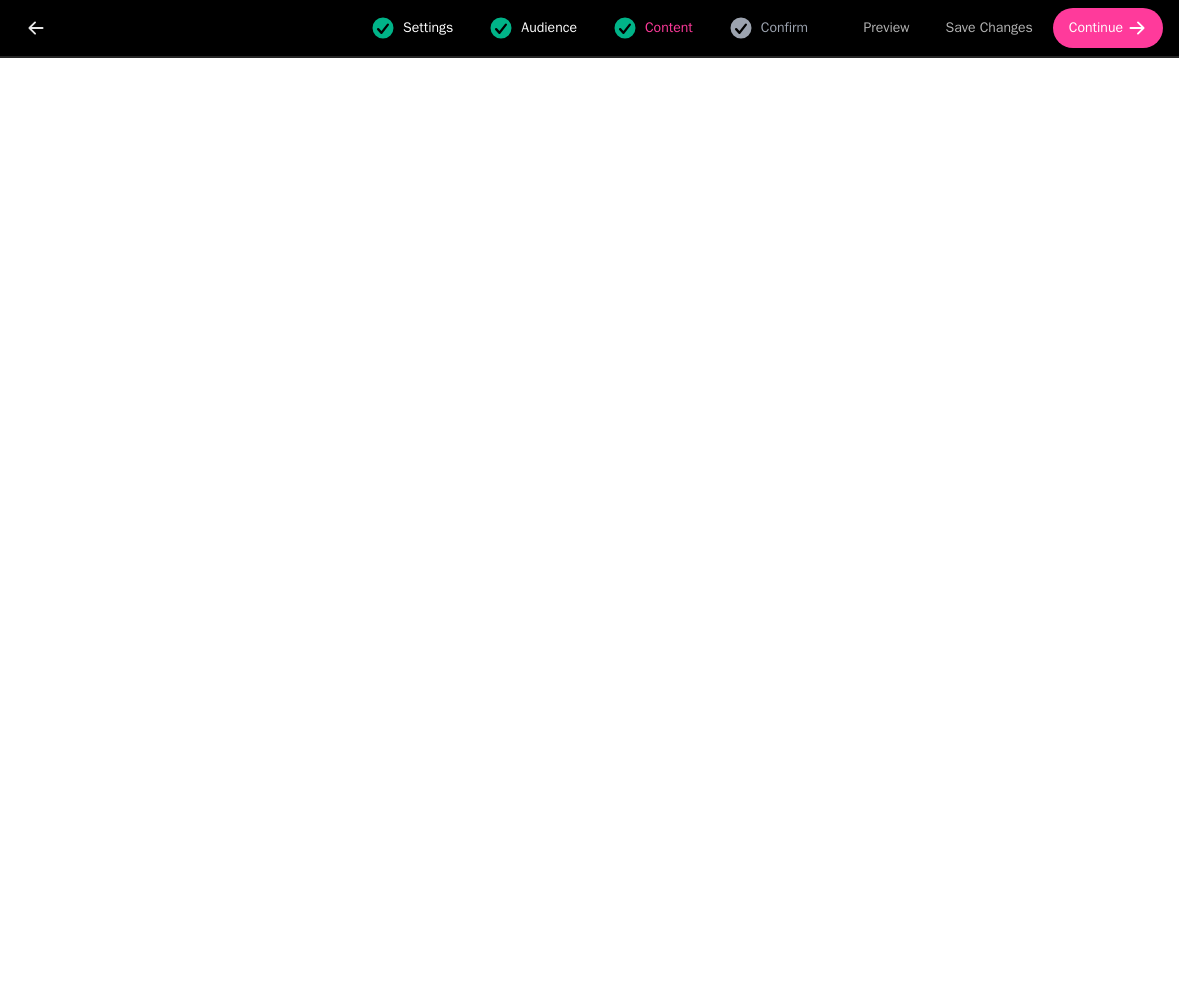 click on "Settings" at bounding box center [428, 28] 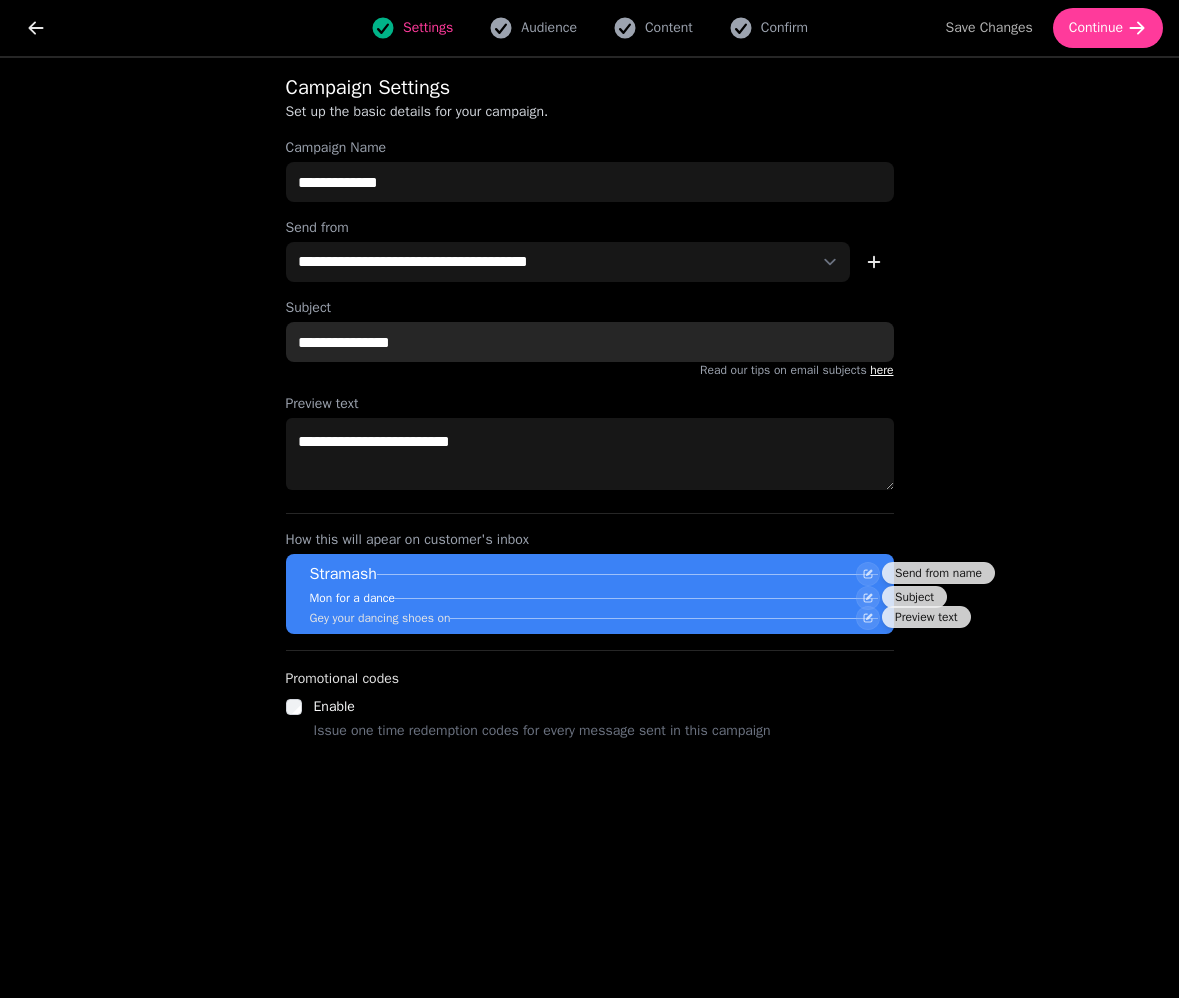 drag, startPoint x: 460, startPoint y: 348, endPoint x: 280, endPoint y: 340, distance: 180.17769 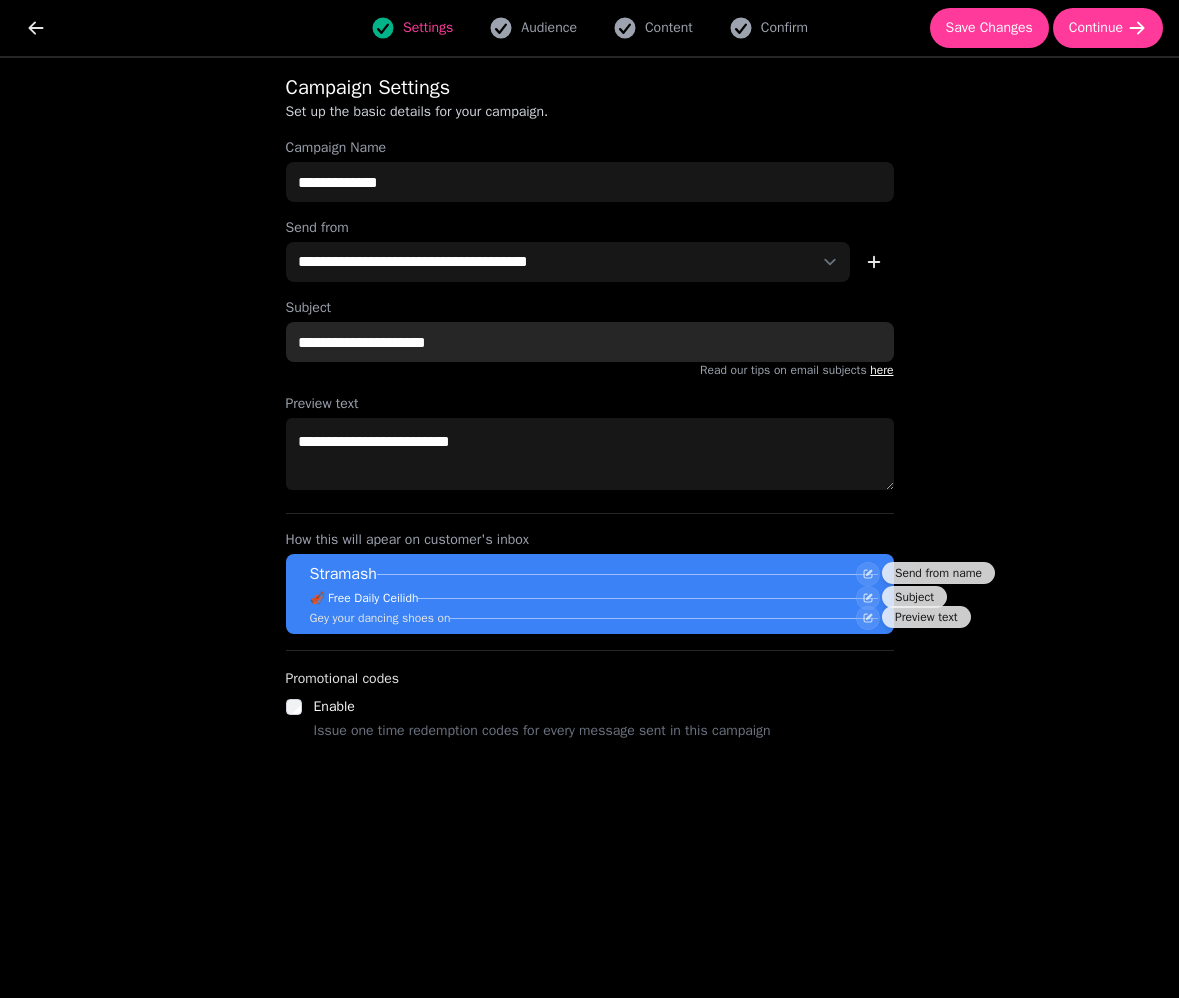 type on "**********" 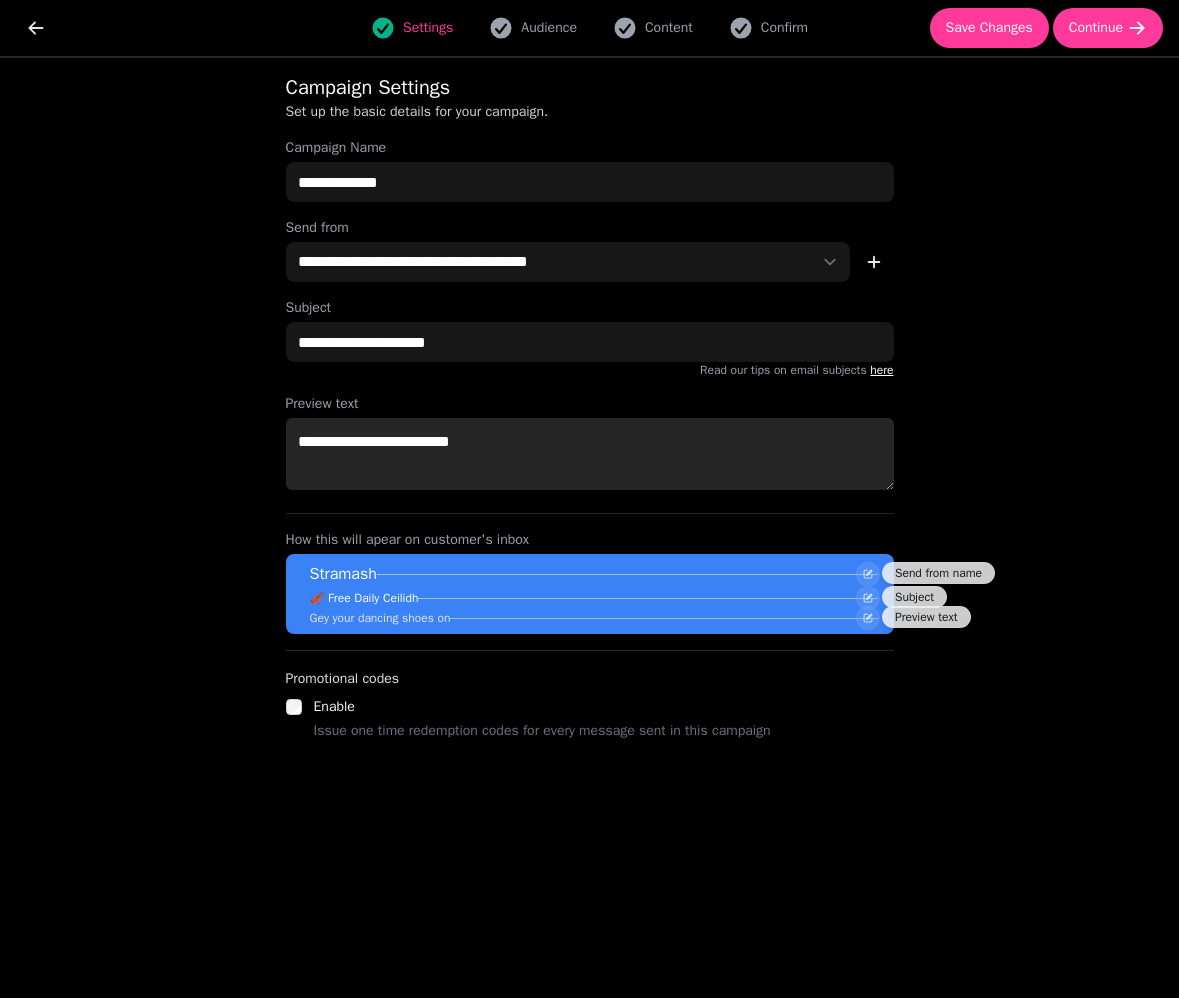 drag, startPoint x: 522, startPoint y: 454, endPoint x: 258, endPoint y: 443, distance: 264.22906 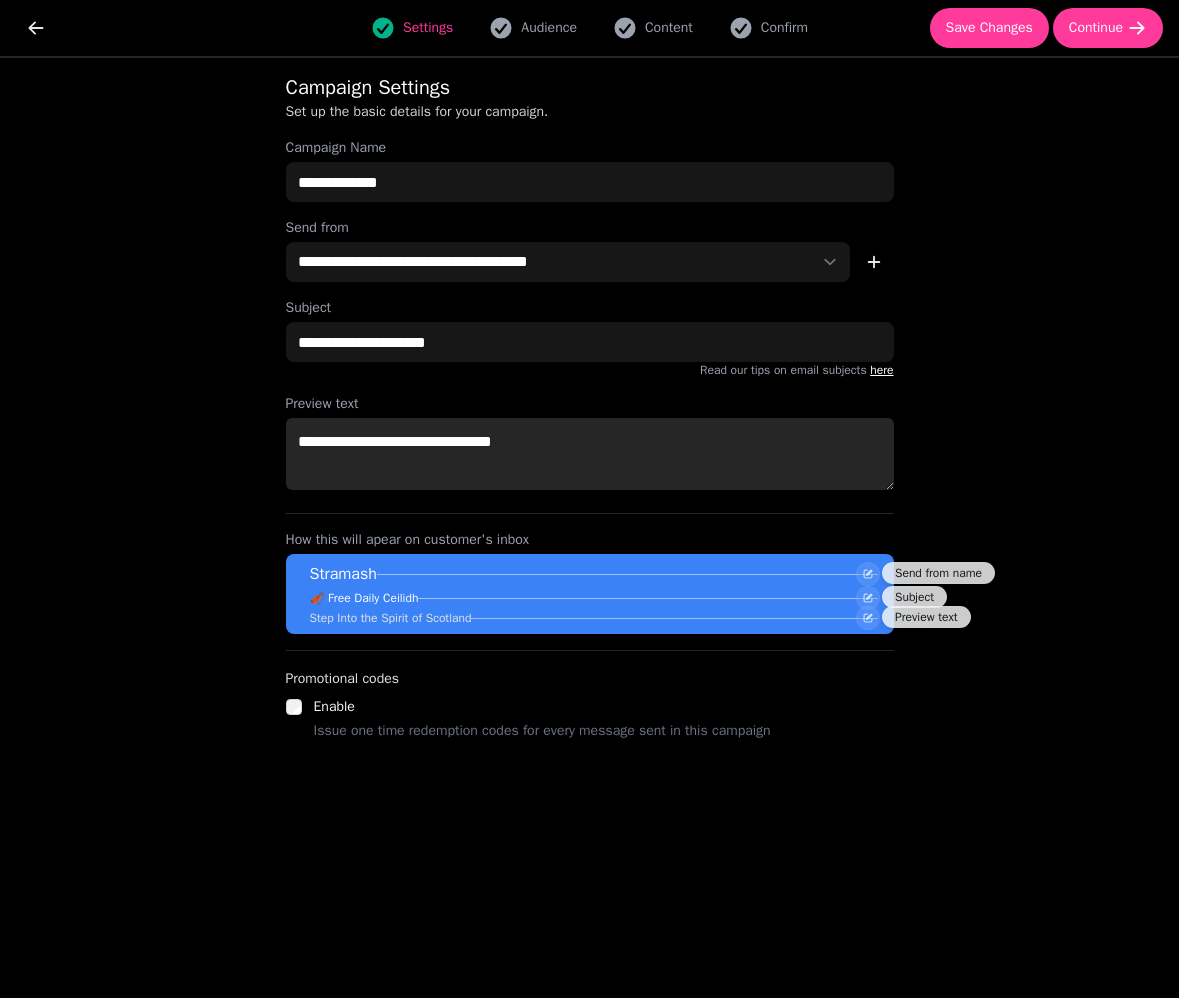 type on "**********" 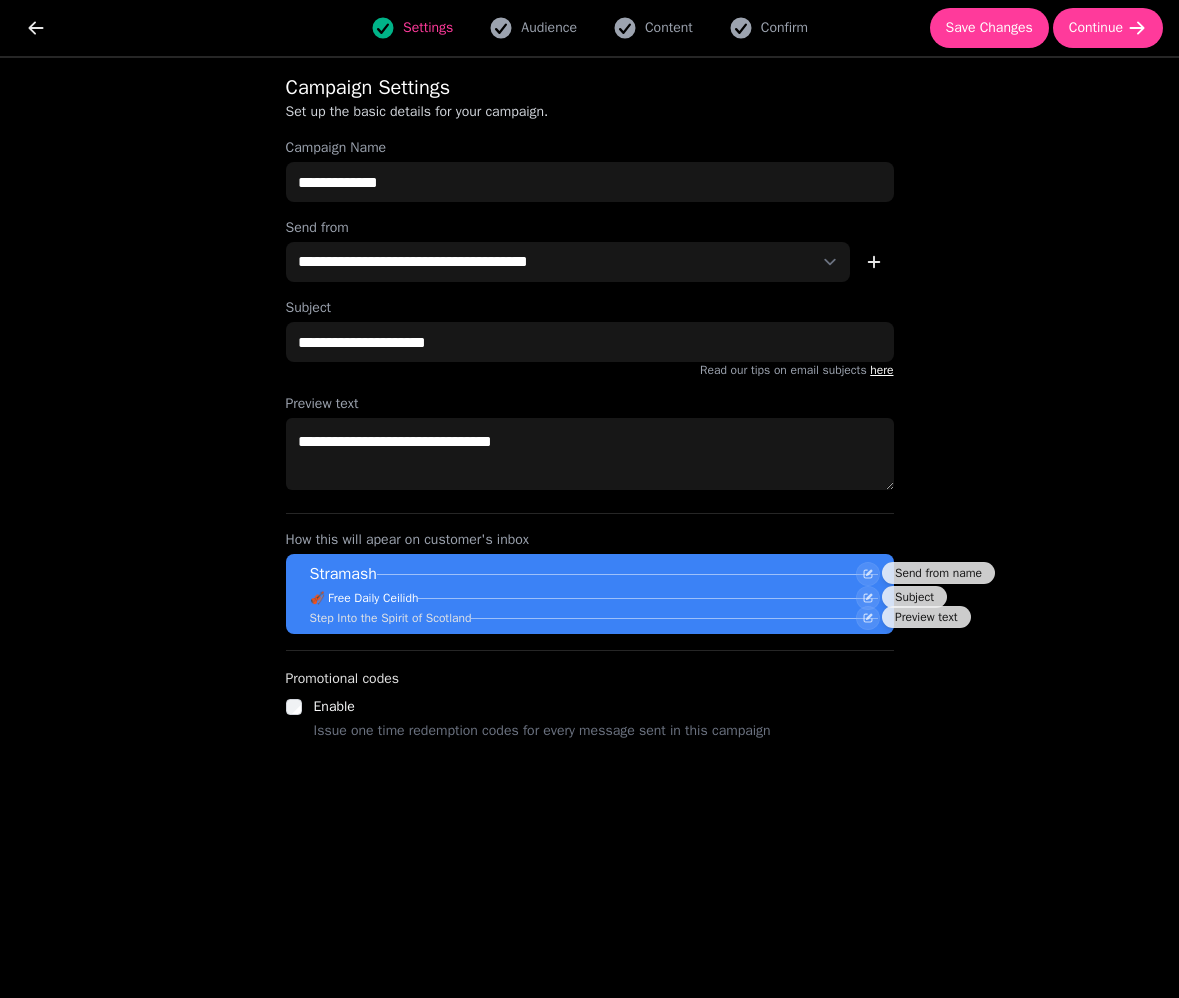 click on "Settings Audience Content Confirm" at bounding box center [589, 28] 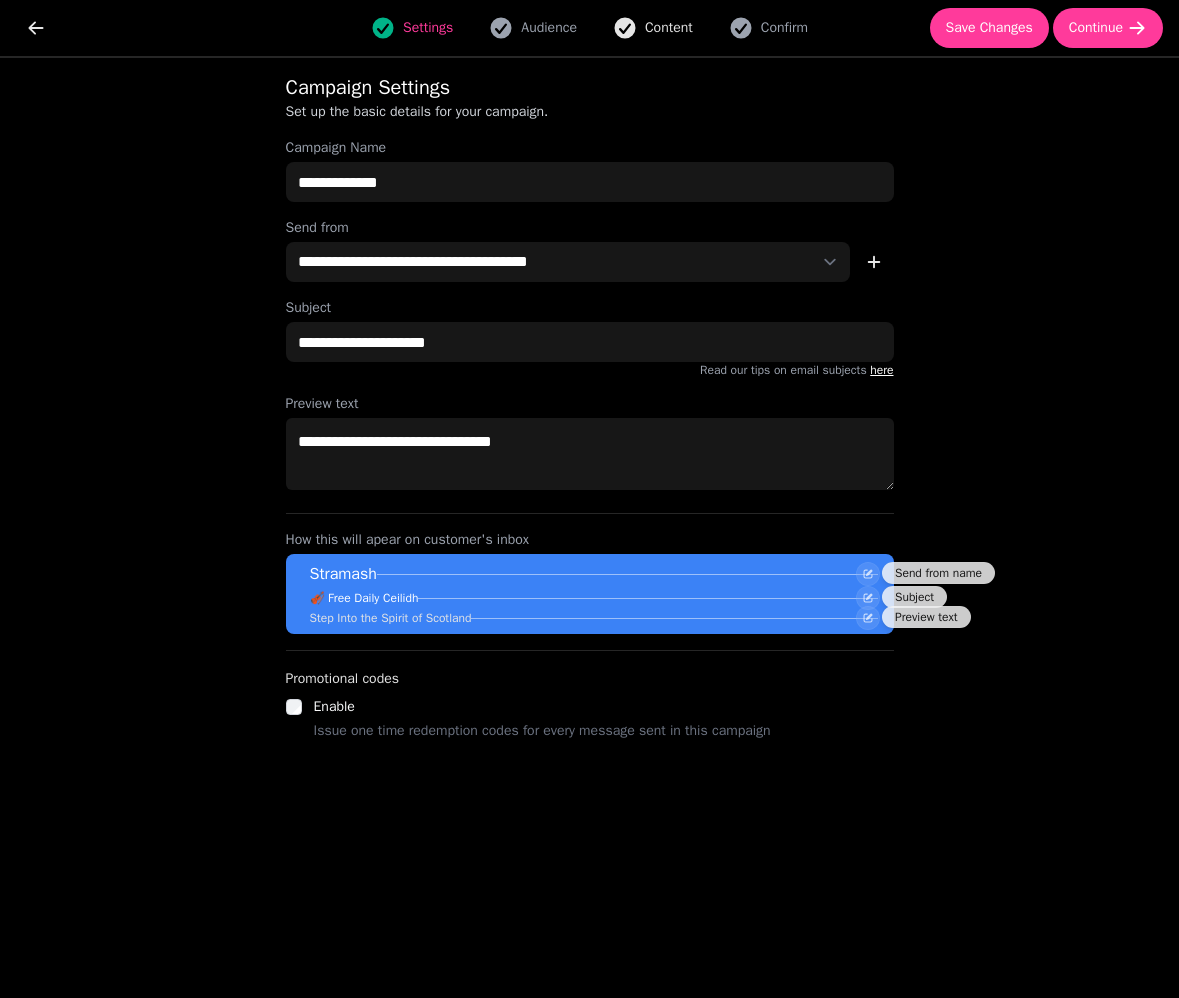 click on "Content" at bounding box center [669, 28] 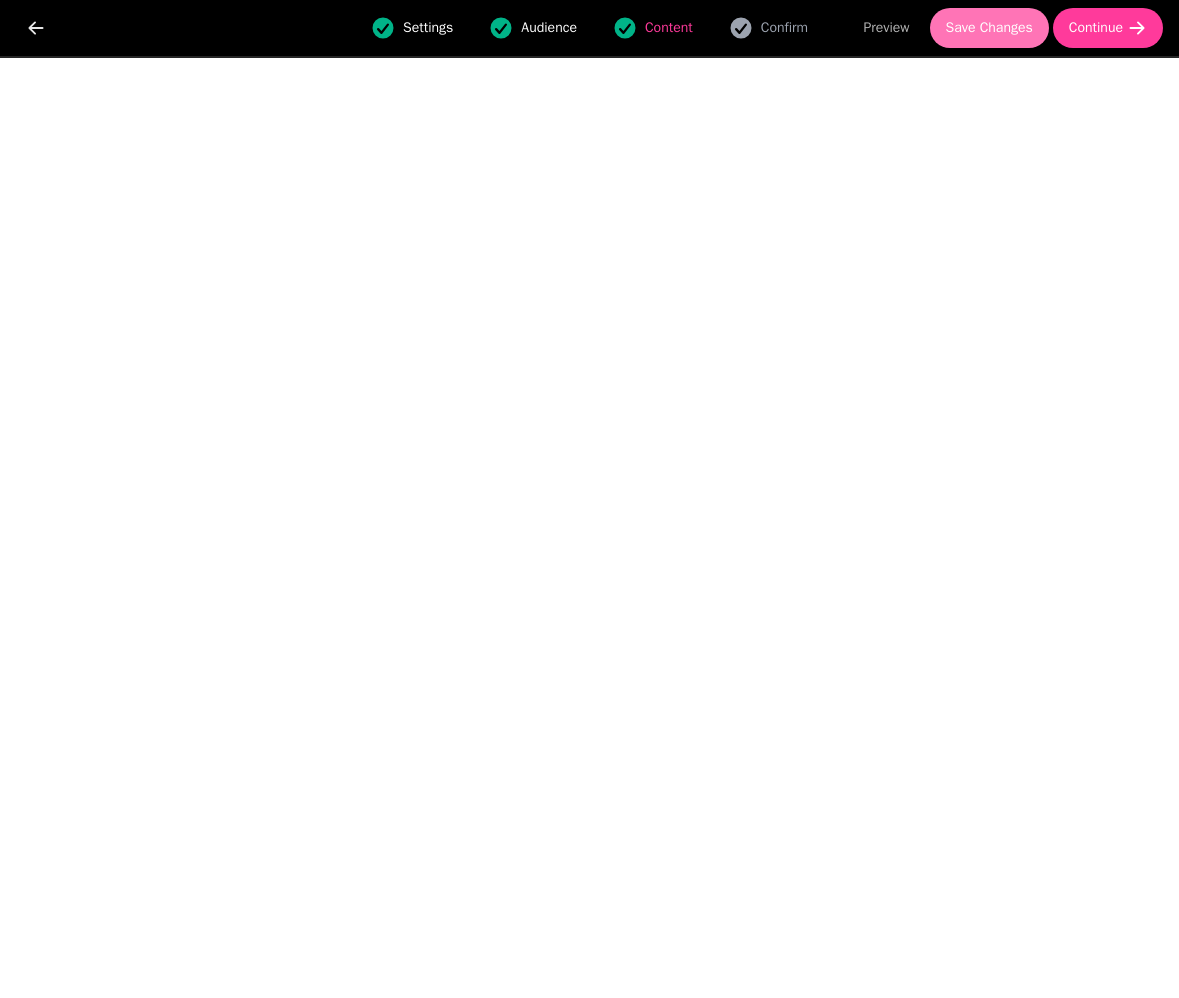 click on "Save Changes" at bounding box center [989, 28] 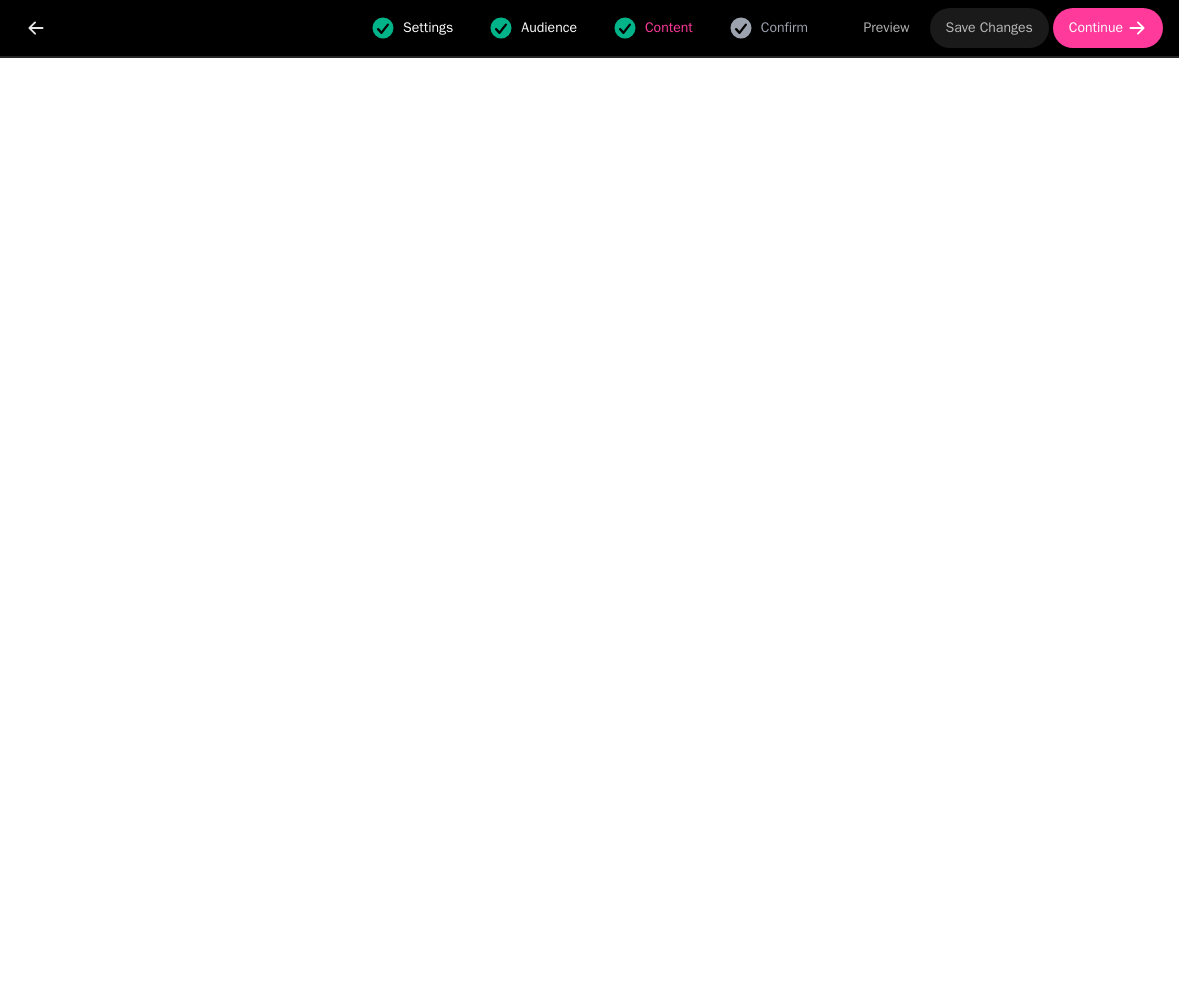 click on "Save Changes" at bounding box center [989, 28] 